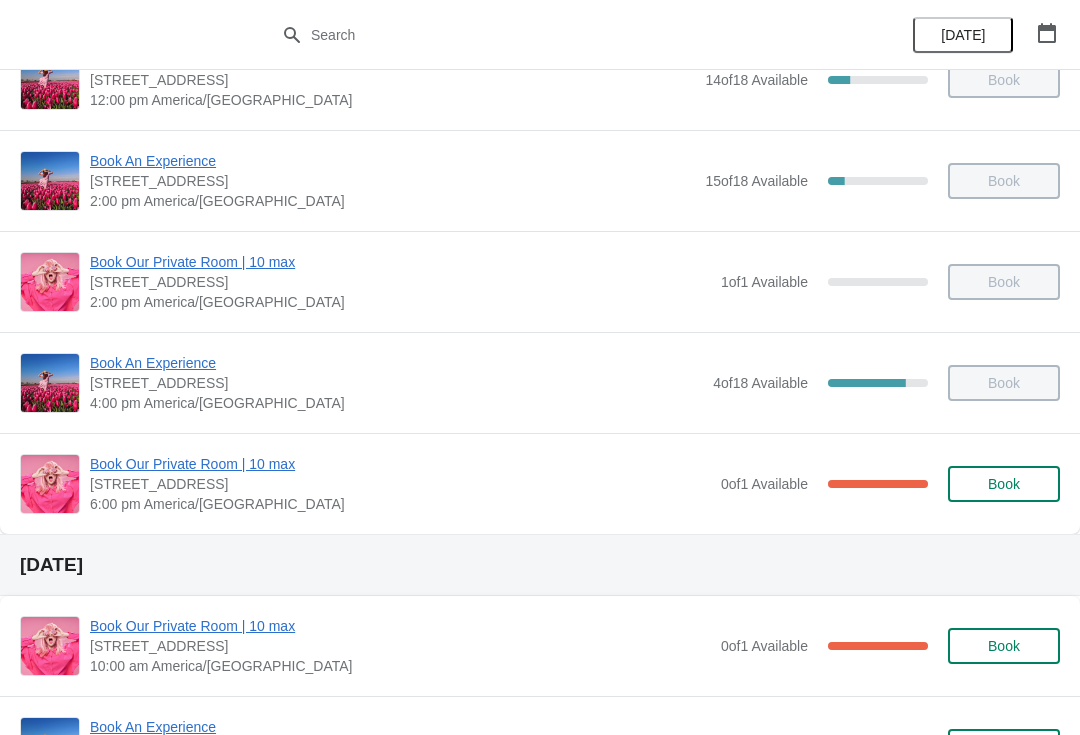 scroll, scrollTop: 377, scrollLeft: 0, axis: vertical 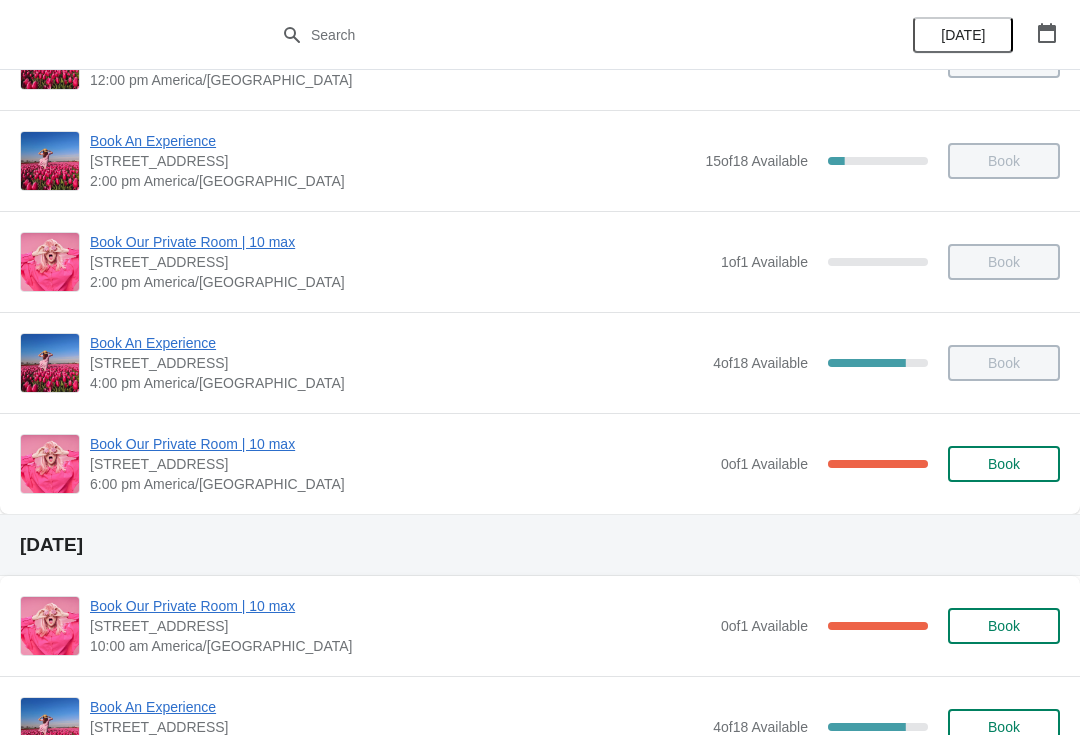 click on "[DATE]" at bounding box center [963, 35] 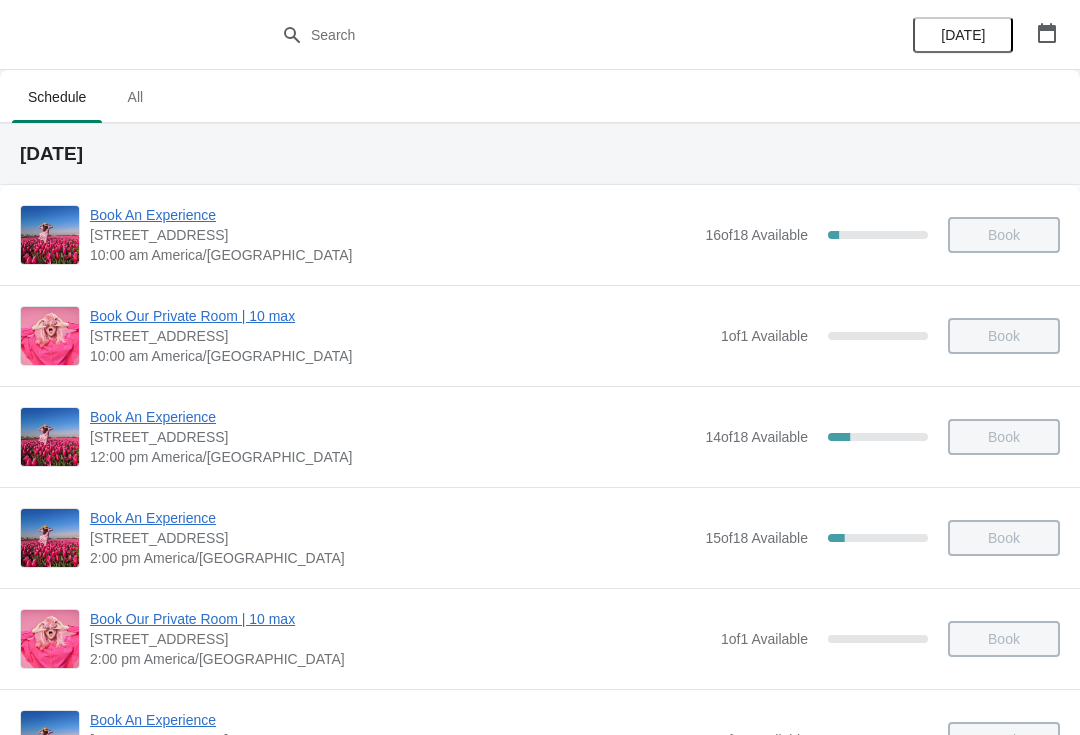 click on "[DATE]" at bounding box center (963, 35) 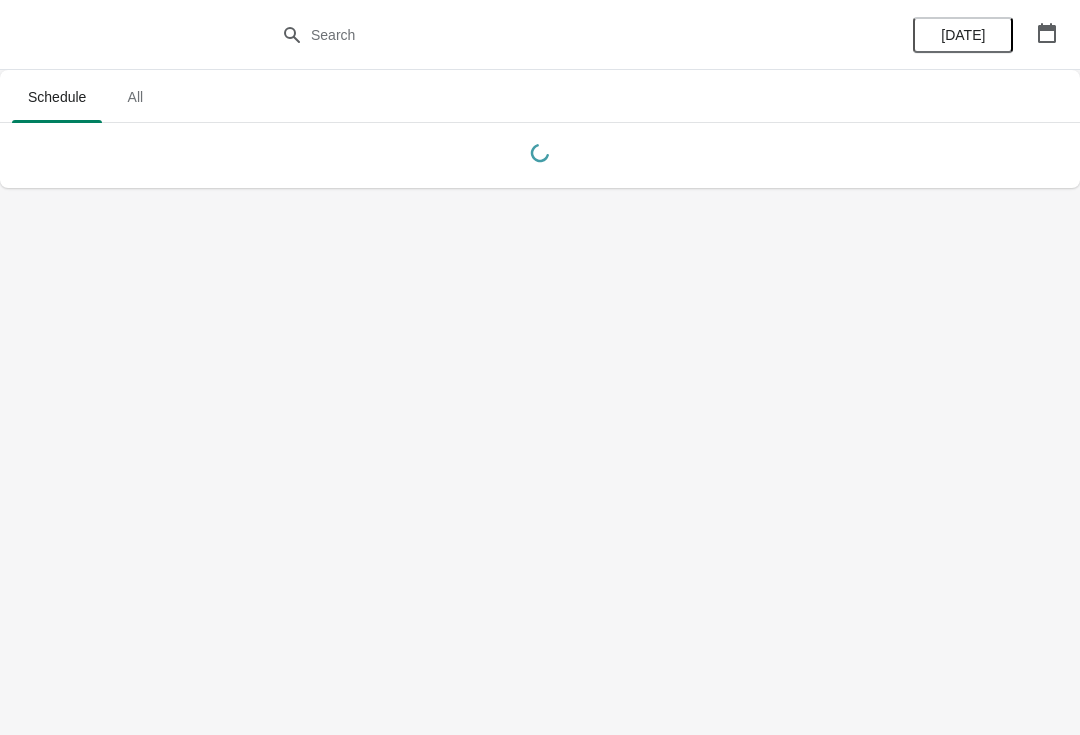 click on "[DATE]" at bounding box center (963, 35) 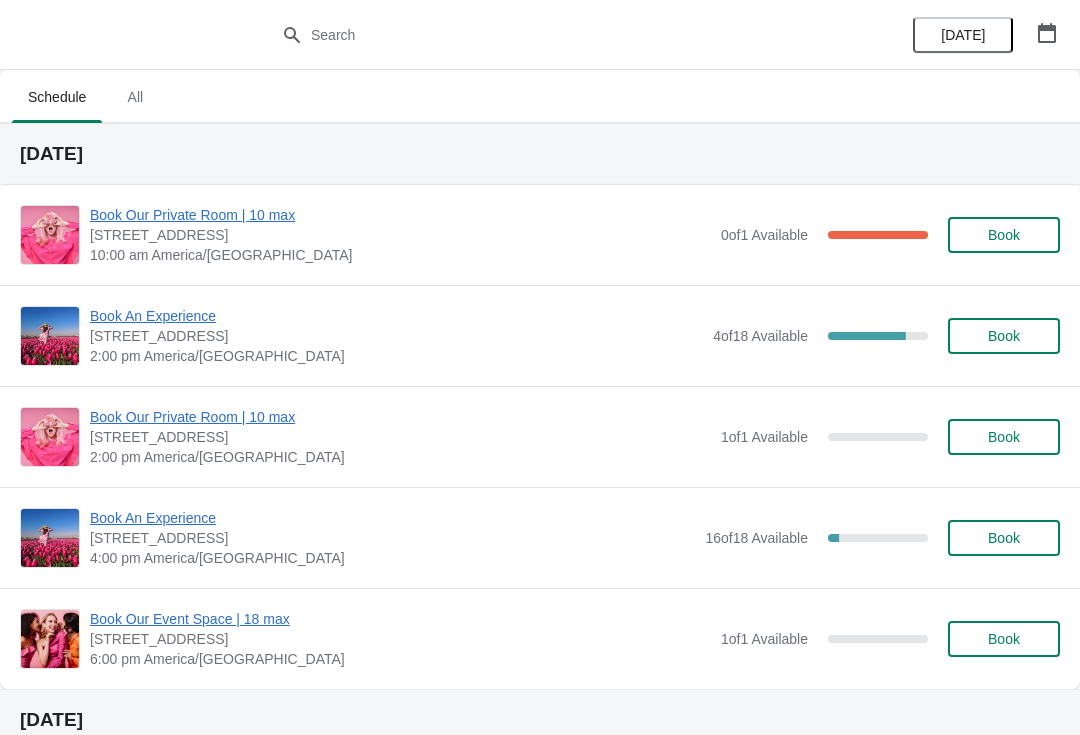 click on "Book Our Private Room | 10 max" at bounding box center [400, 215] 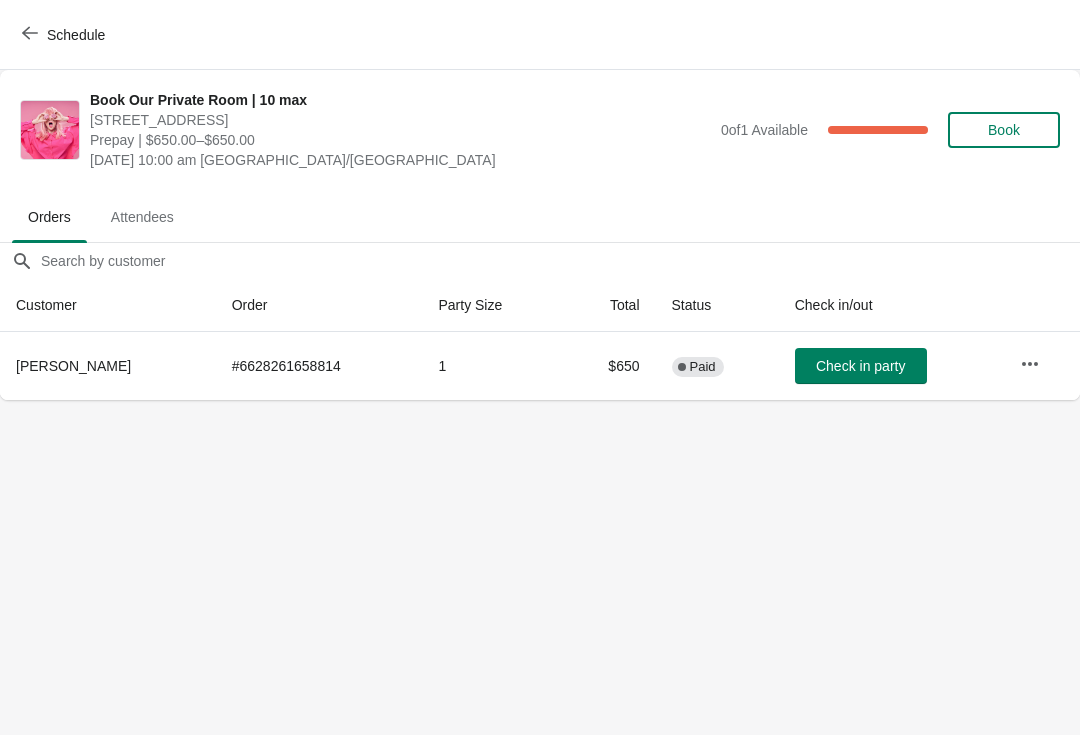 click on "Schedule" at bounding box center (76, 35) 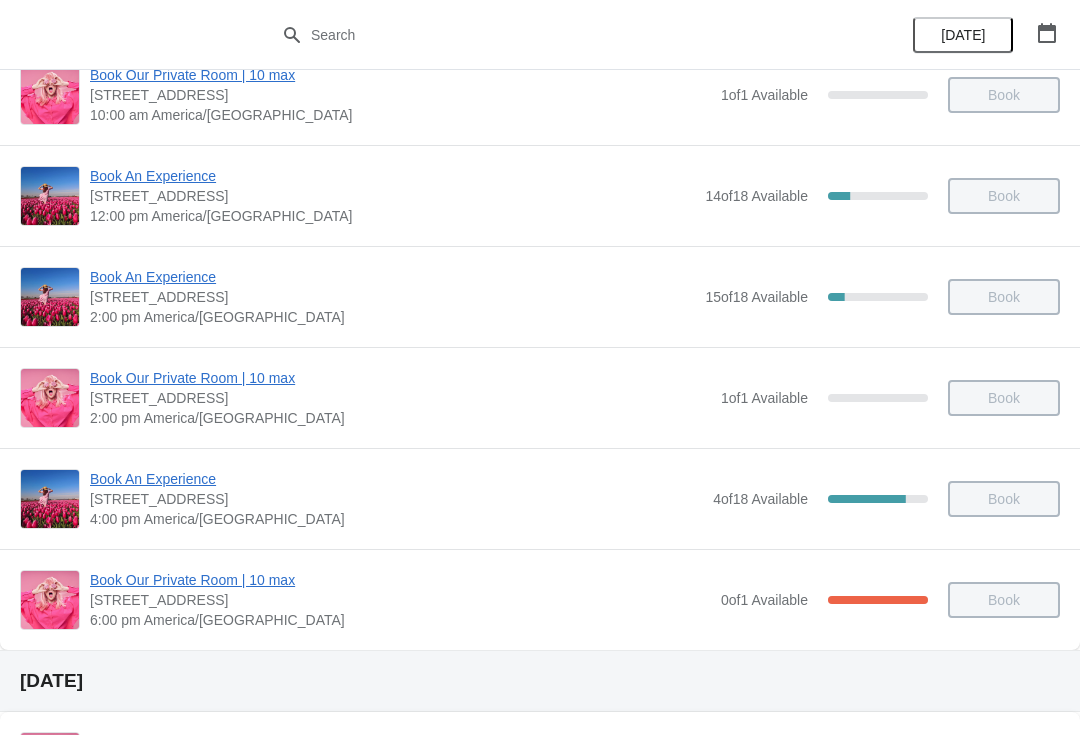 scroll, scrollTop: 244, scrollLeft: 0, axis: vertical 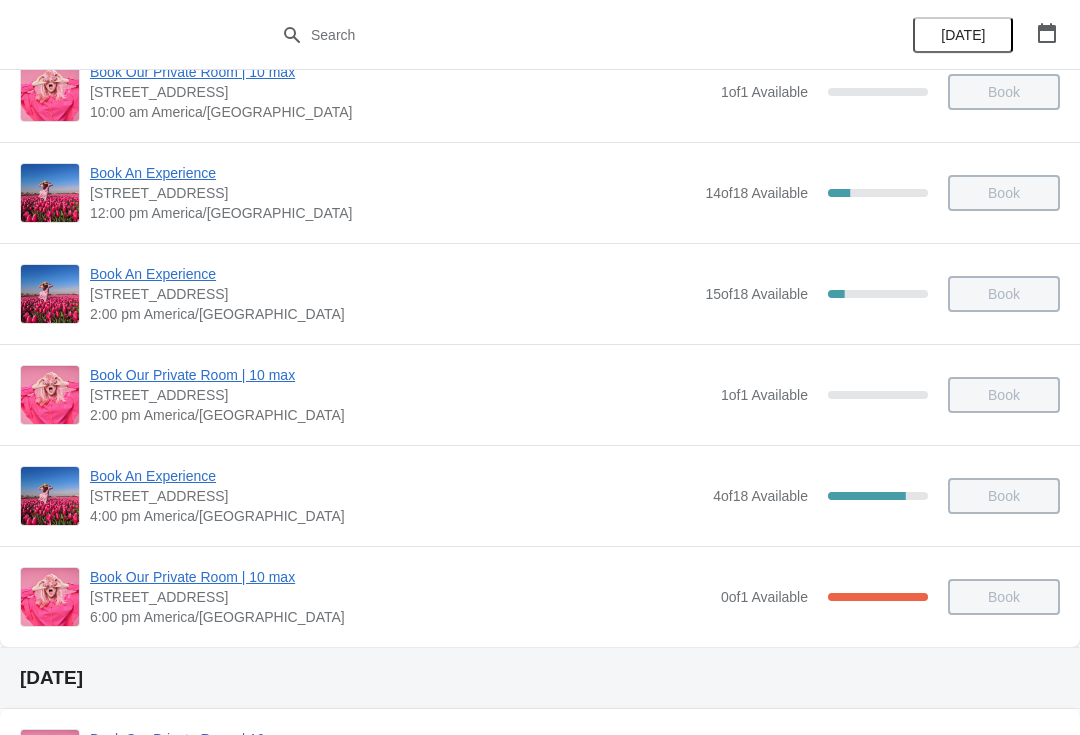 click on "Book An Experience" at bounding box center [396, 476] 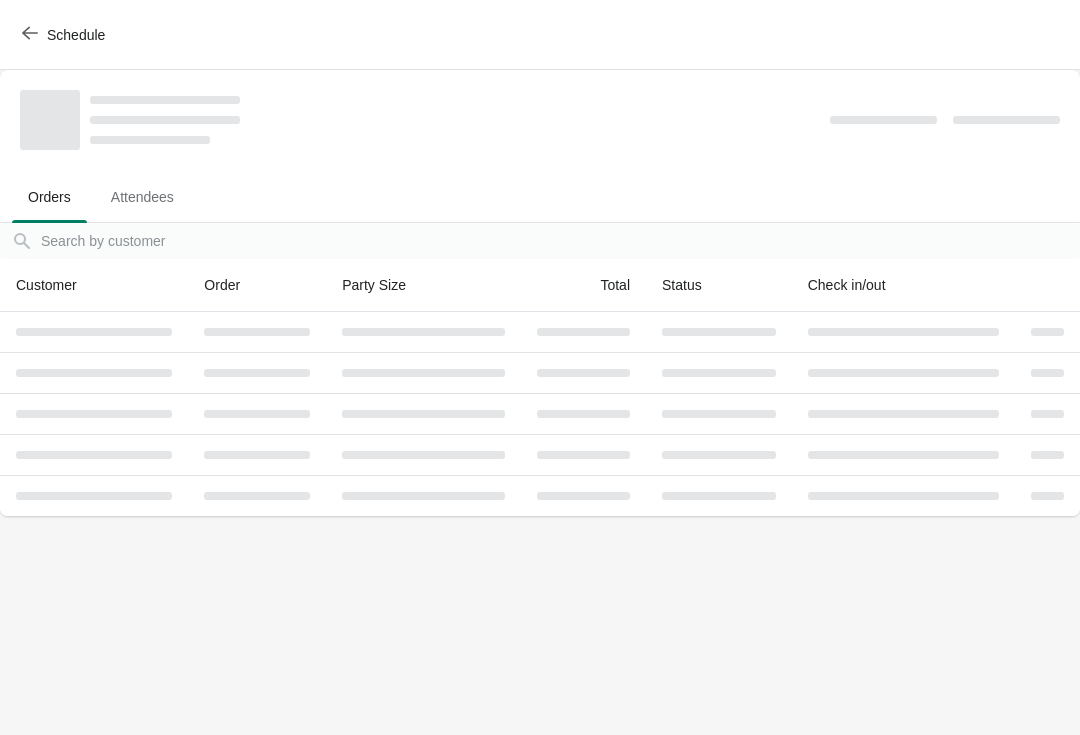 scroll, scrollTop: 0, scrollLeft: 0, axis: both 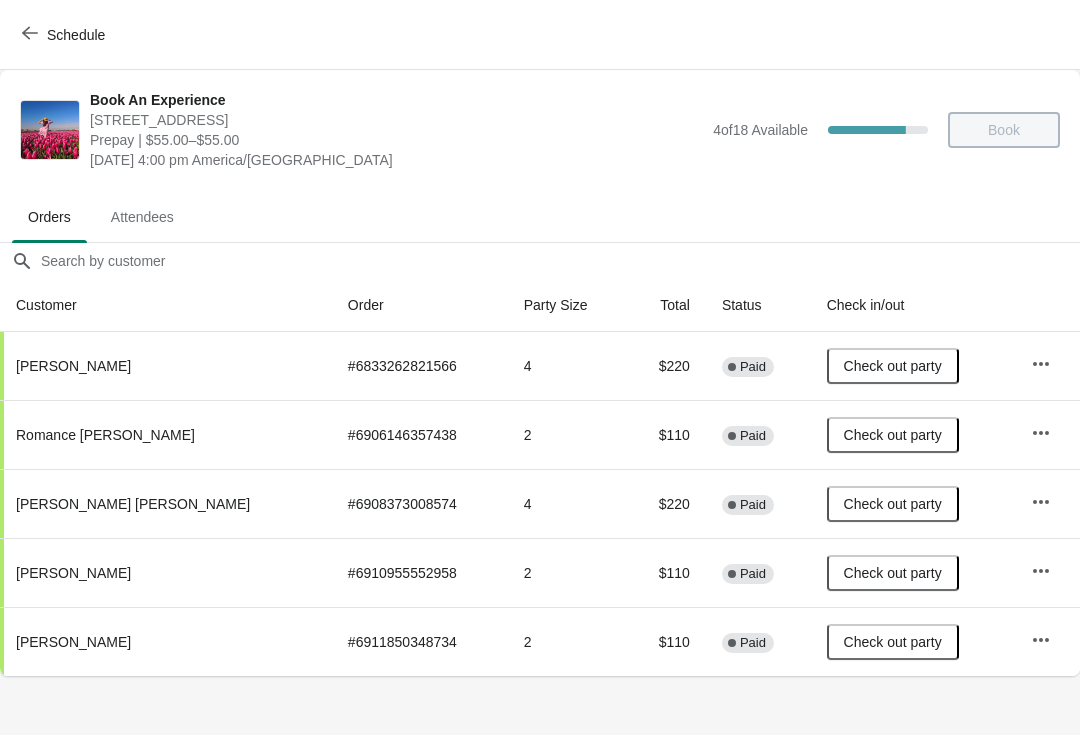click on "Schedule" at bounding box center [76, 35] 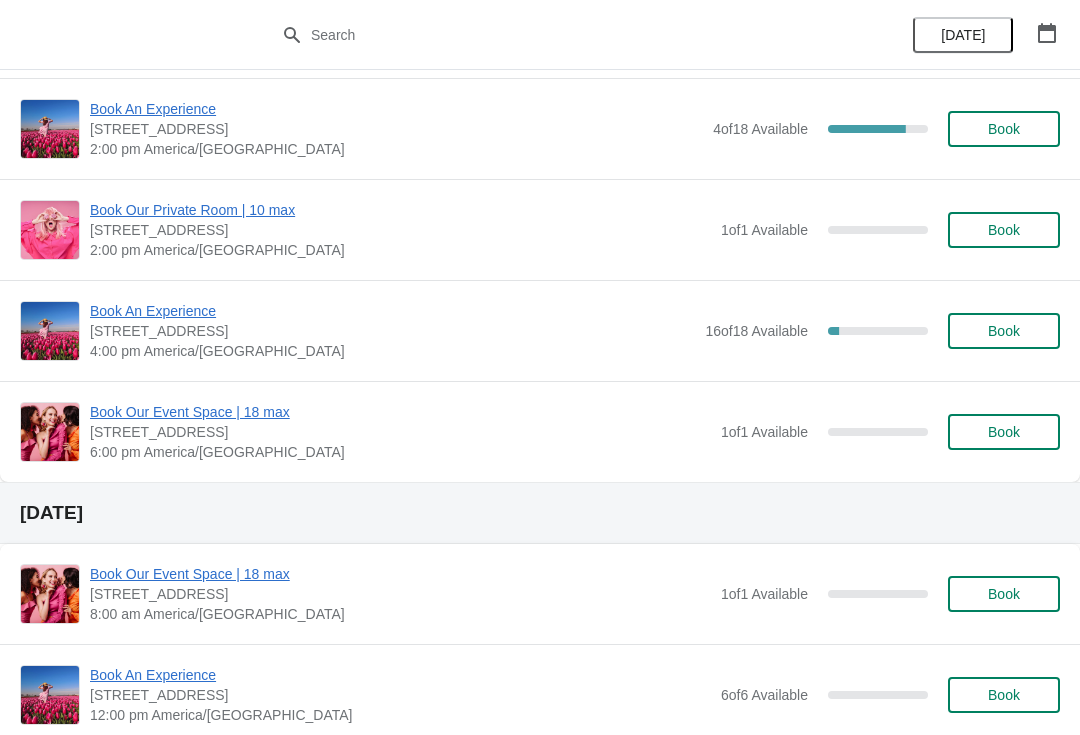 scroll, scrollTop: 999, scrollLeft: 0, axis: vertical 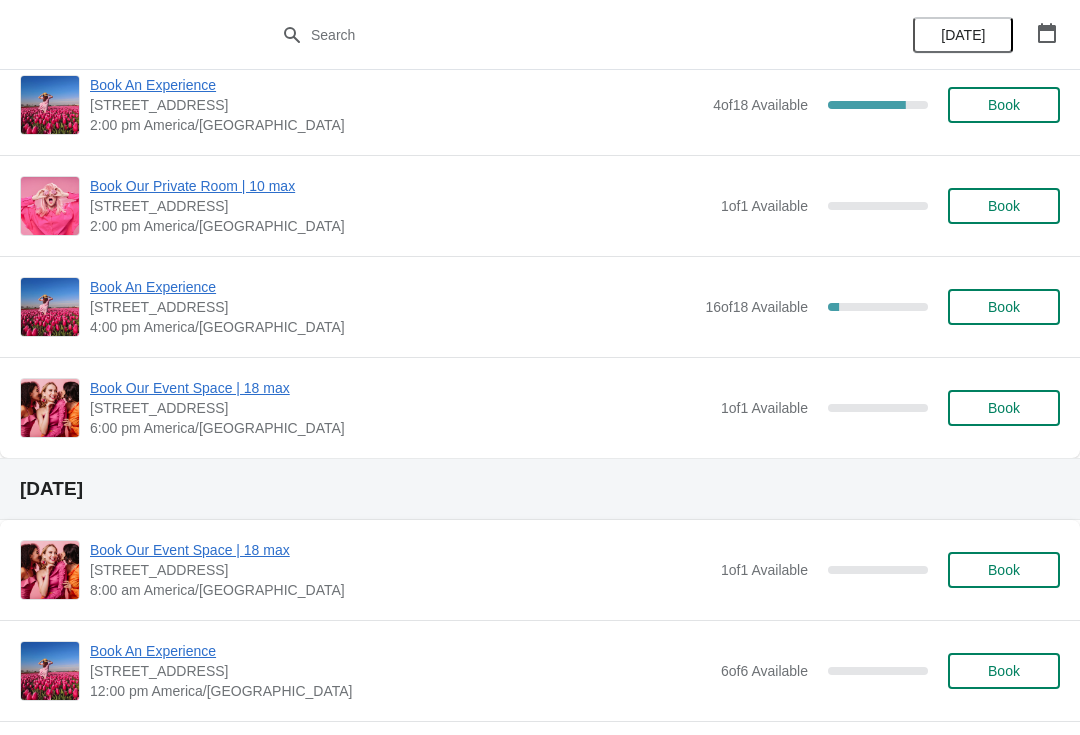click on "Book An Experience" at bounding box center [392, 287] 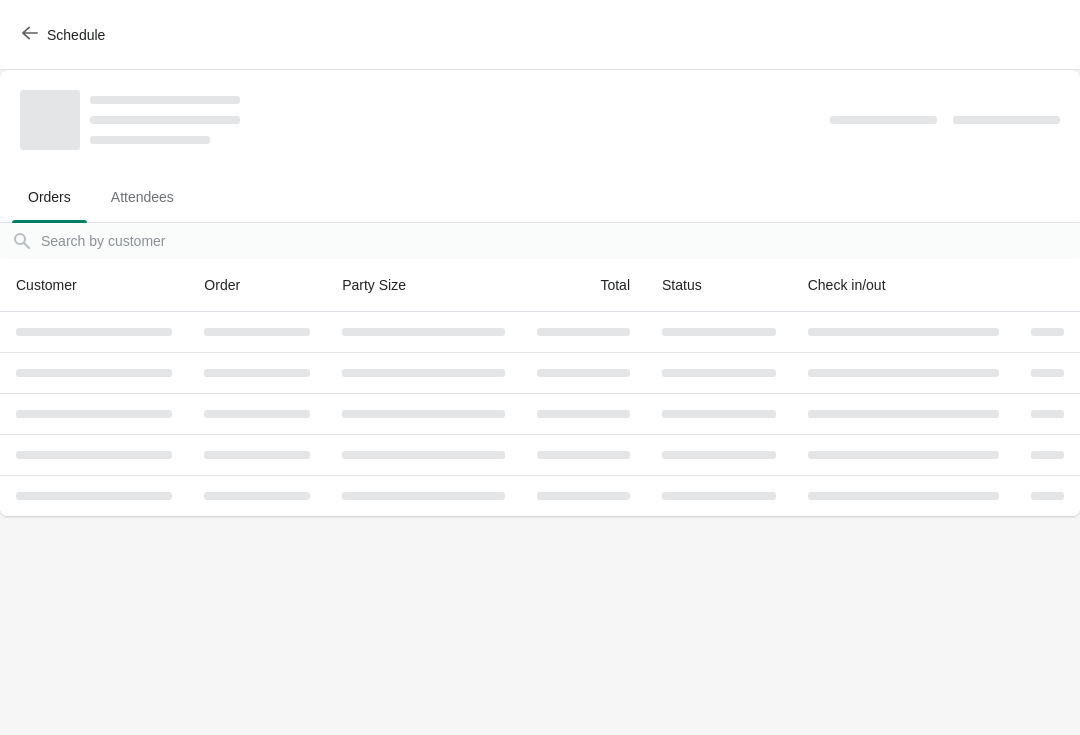click on "Schedule" at bounding box center (65, 35) 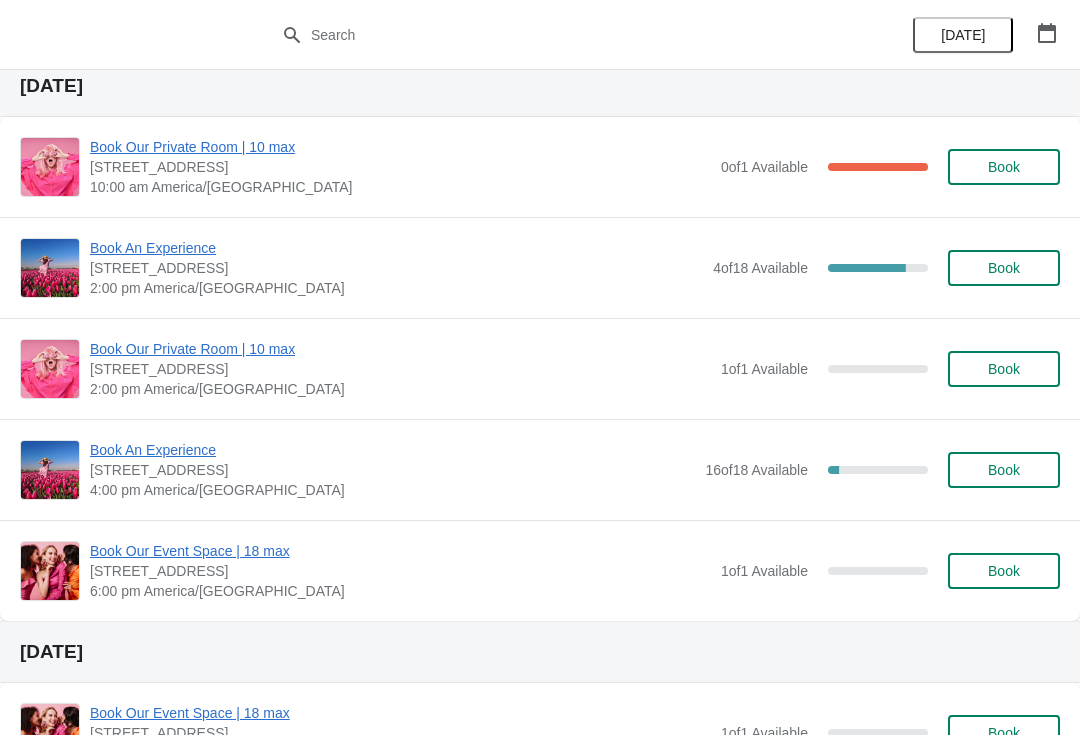 scroll, scrollTop: 835, scrollLeft: 0, axis: vertical 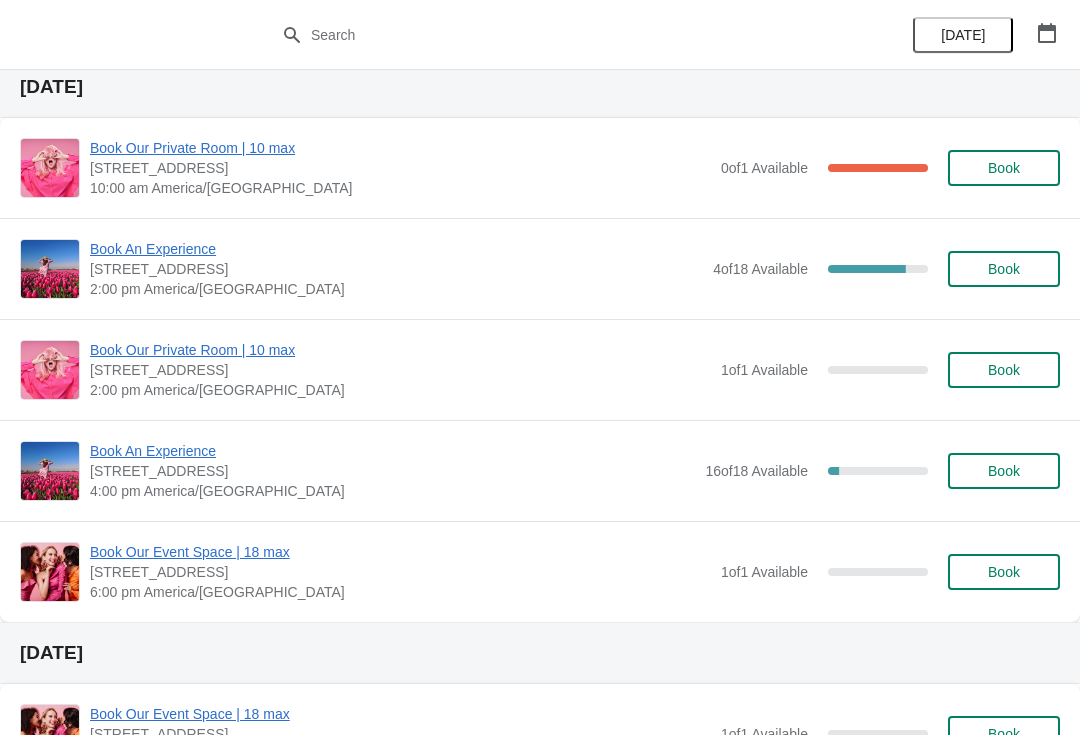 click on "Book An Experience [STREET_ADDRESS] 2:00 pm [GEOGRAPHIC_DATA]/[GEOGRAPHIC_DATA] 4  of  18   Available 77.77777777777779 % Book" at bounding box center [540, 268] 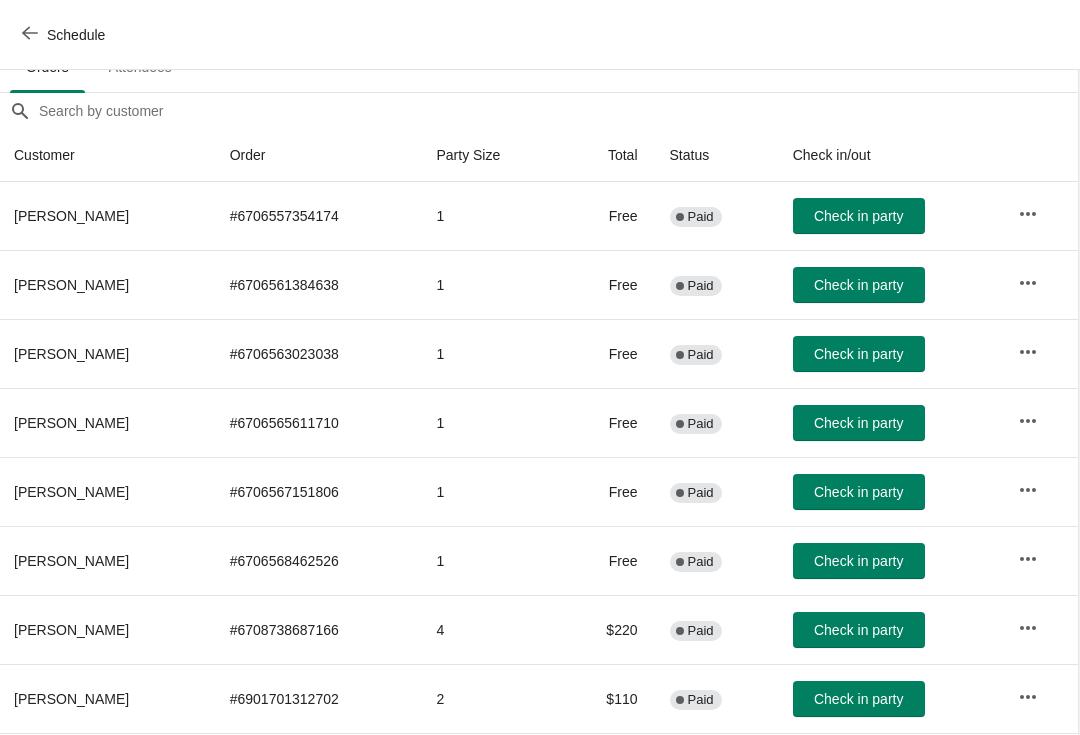 scroll, scrollTop: 150, scrollLeft: 1, axis: both 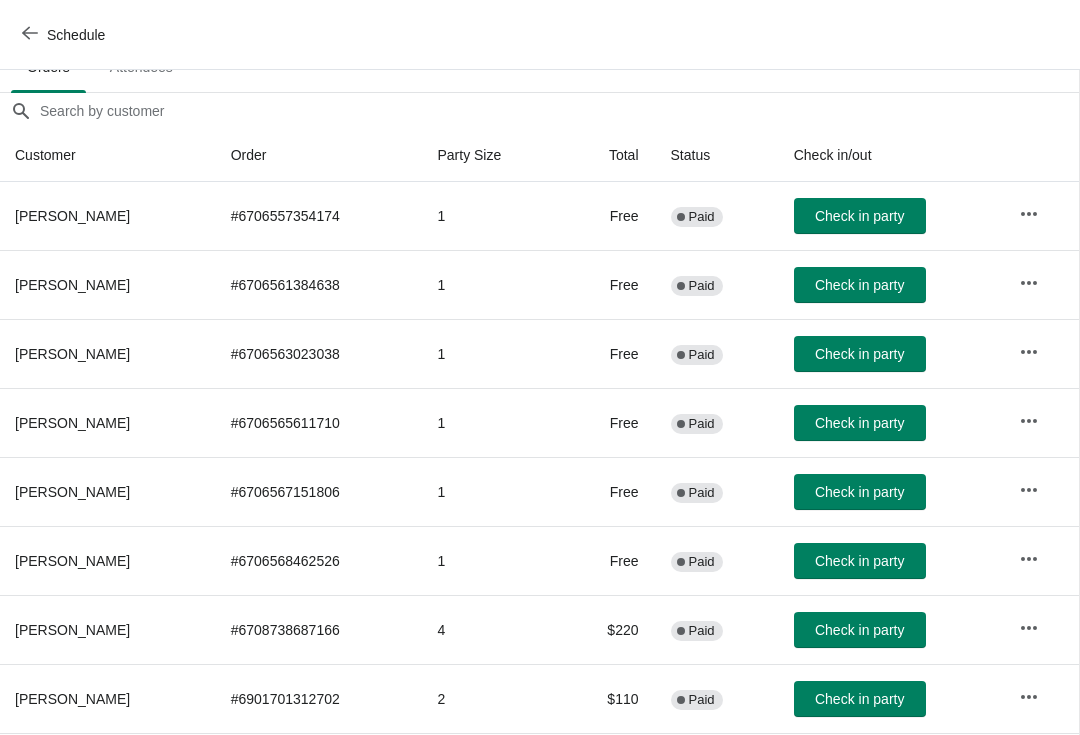 click 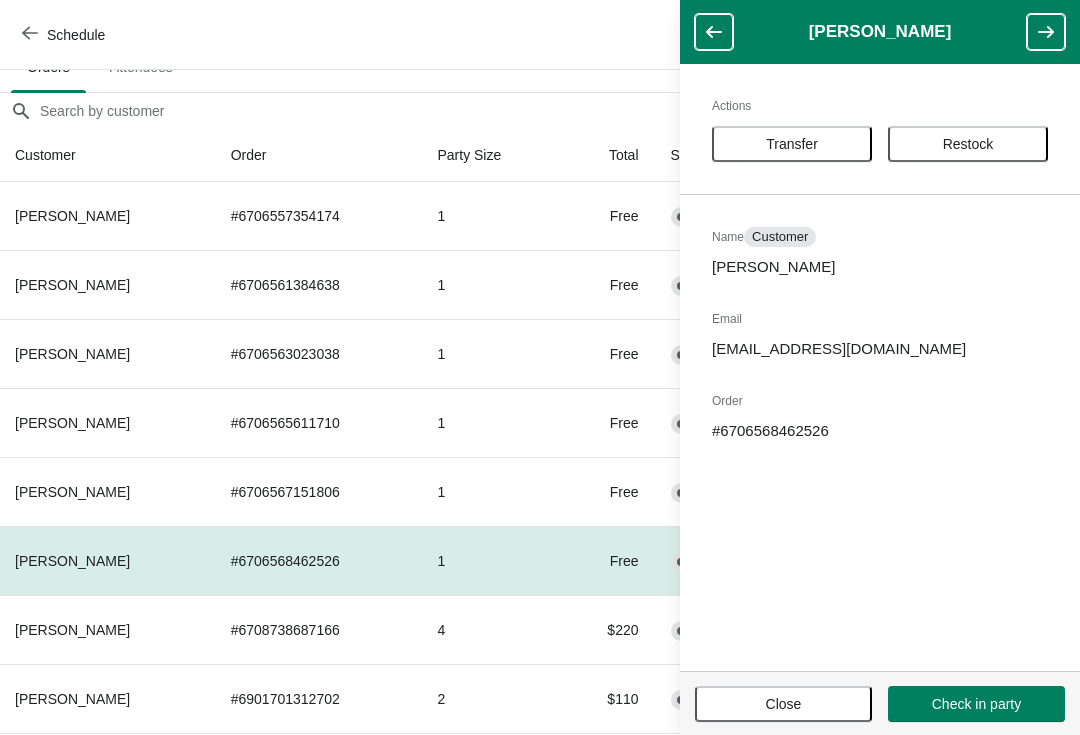 click on "Transfer" at bounding box center [792, 144] 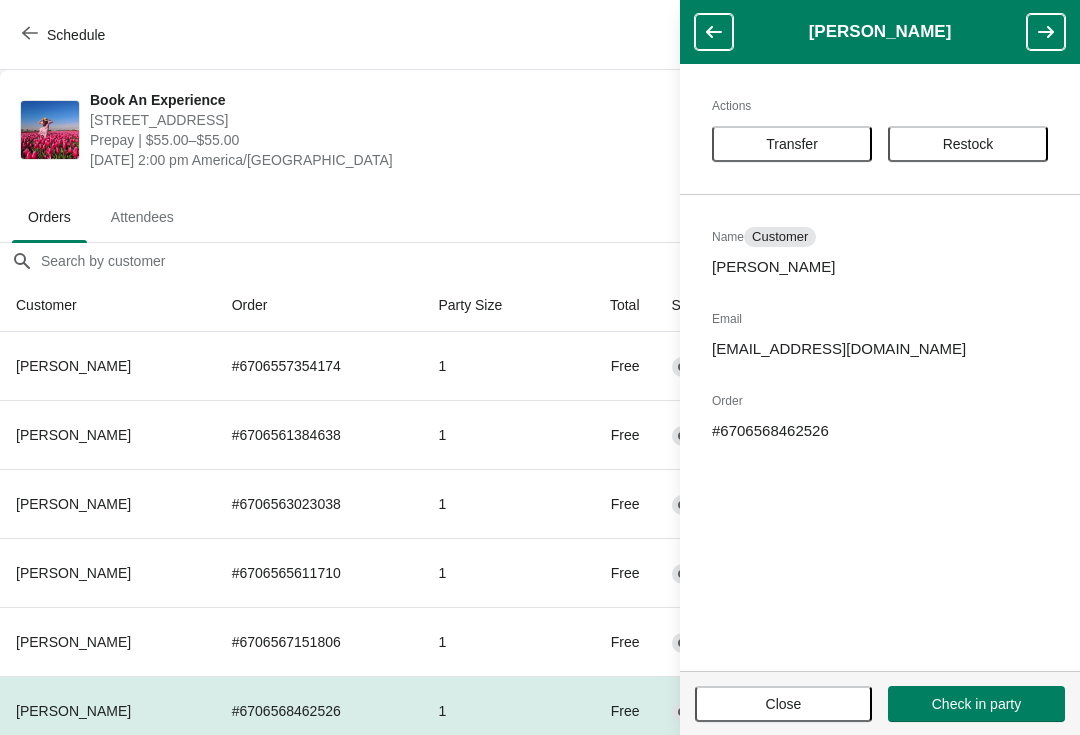 scroll, scrollTop: 150, scrollLeft: 0, axis: vertical 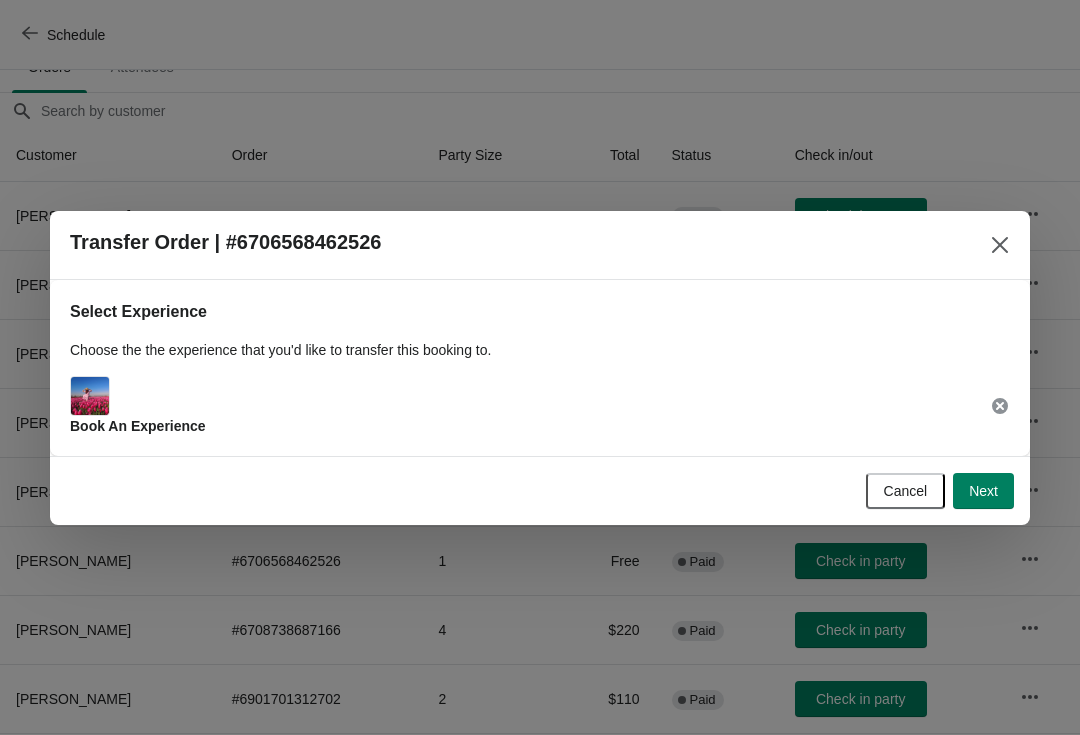 click on "Next" at bounding box center [983, 491] 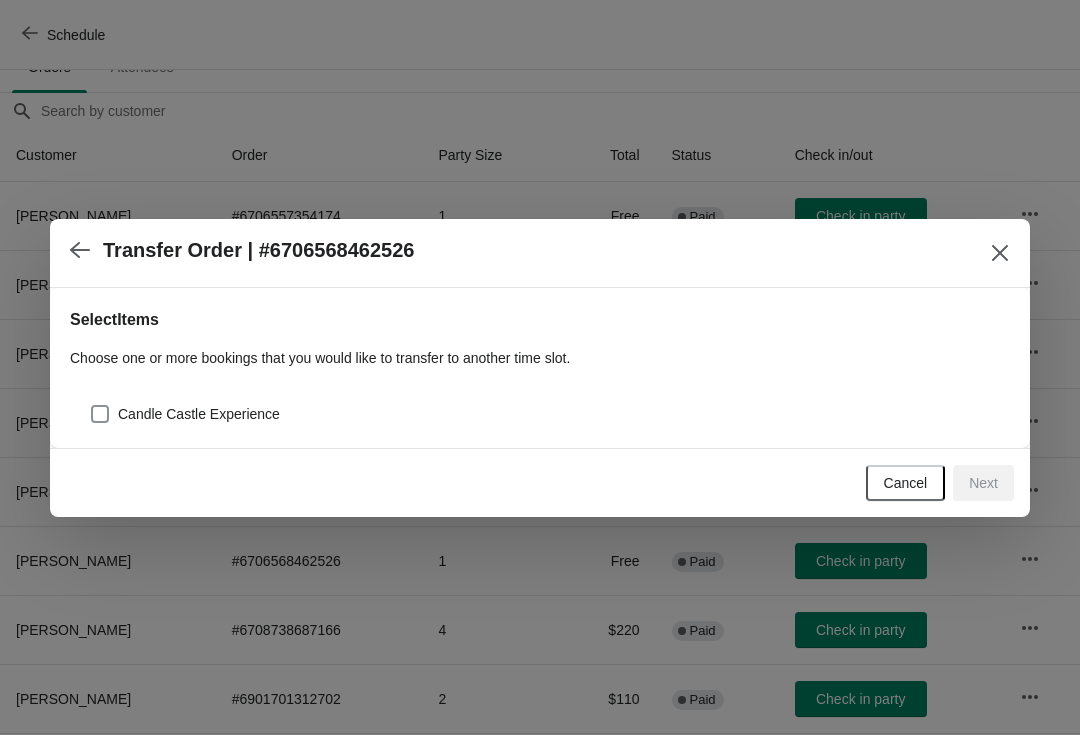 click on "Candle Castle Experience" at bounding box center (185, 414) 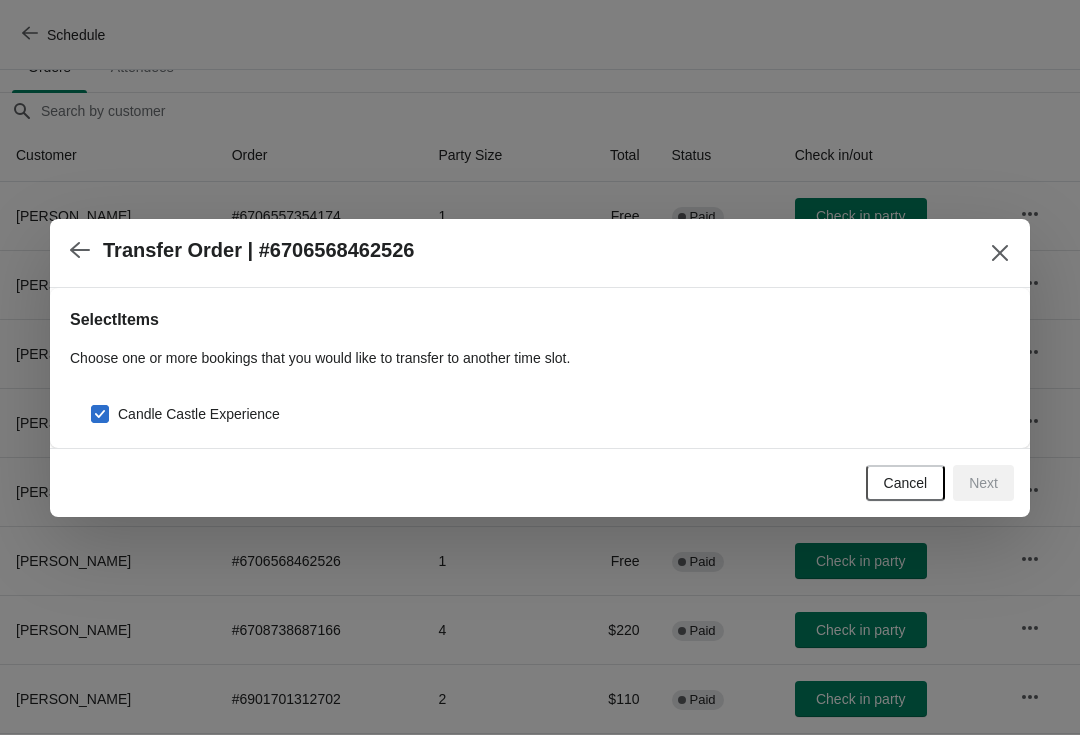 checkbox on "true" 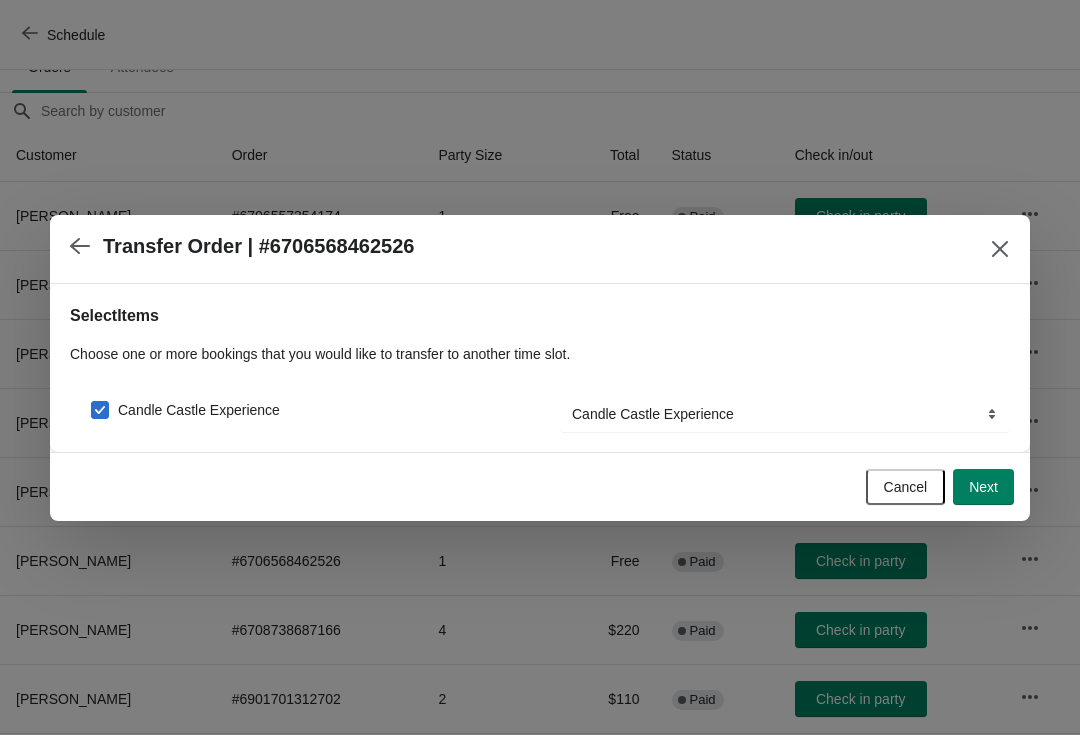 click on "Next" at bounding box center (983, 487) 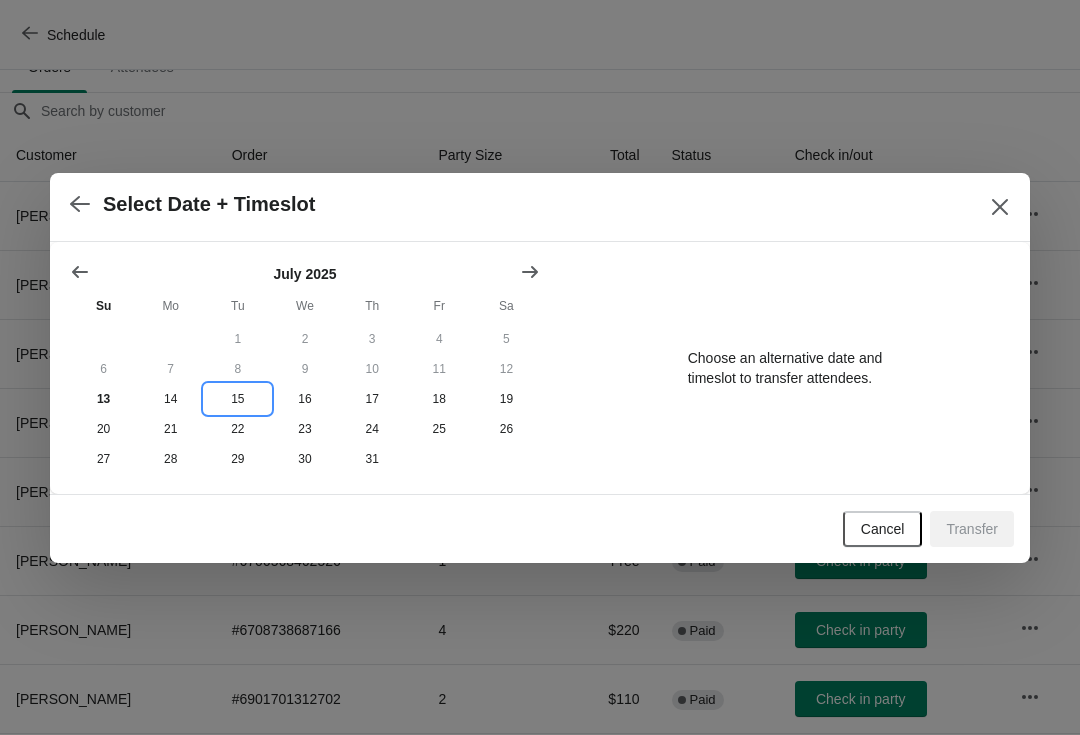 click on "15" at bounding box center [237, 399] 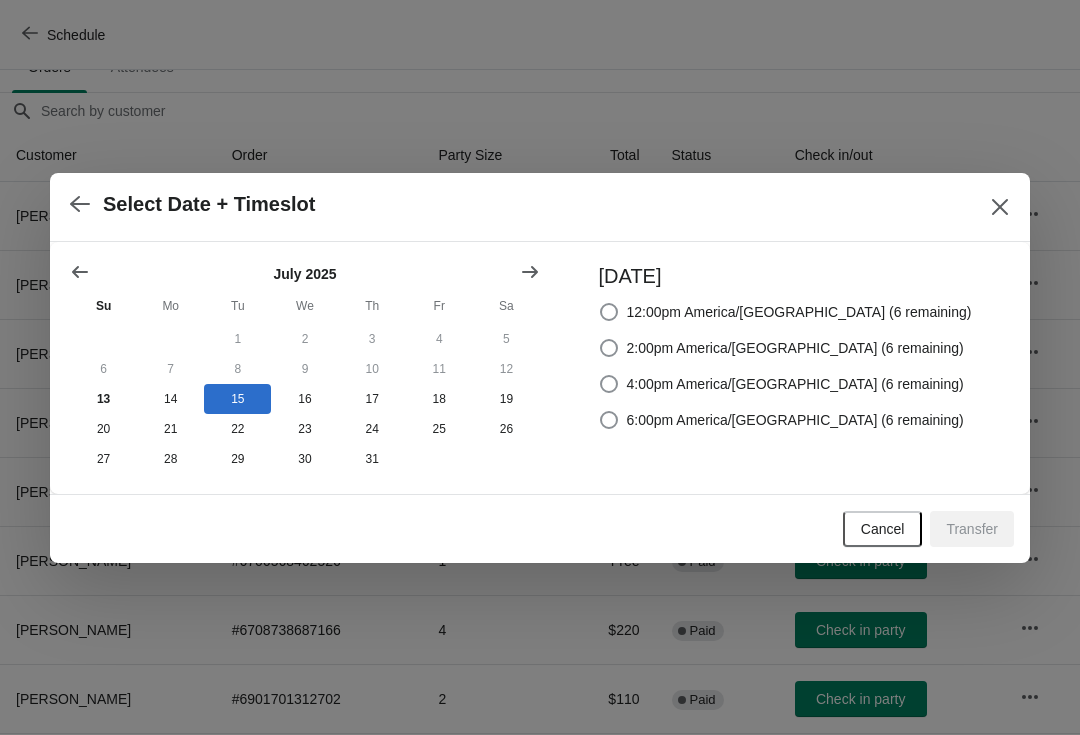 click 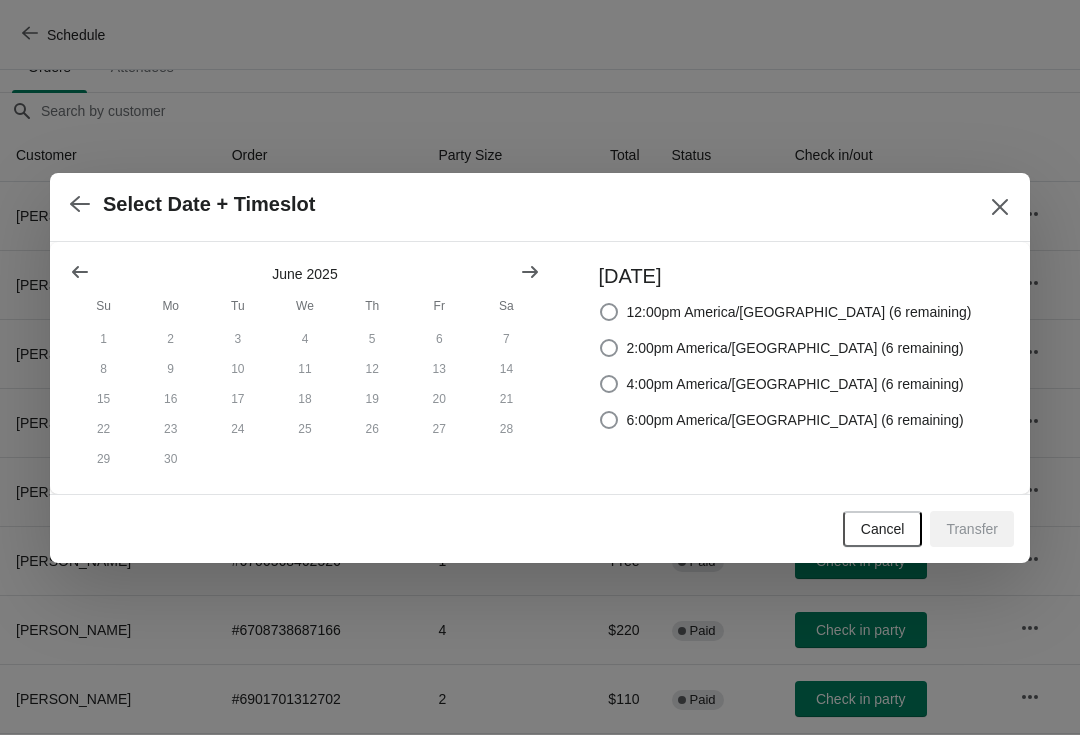 click 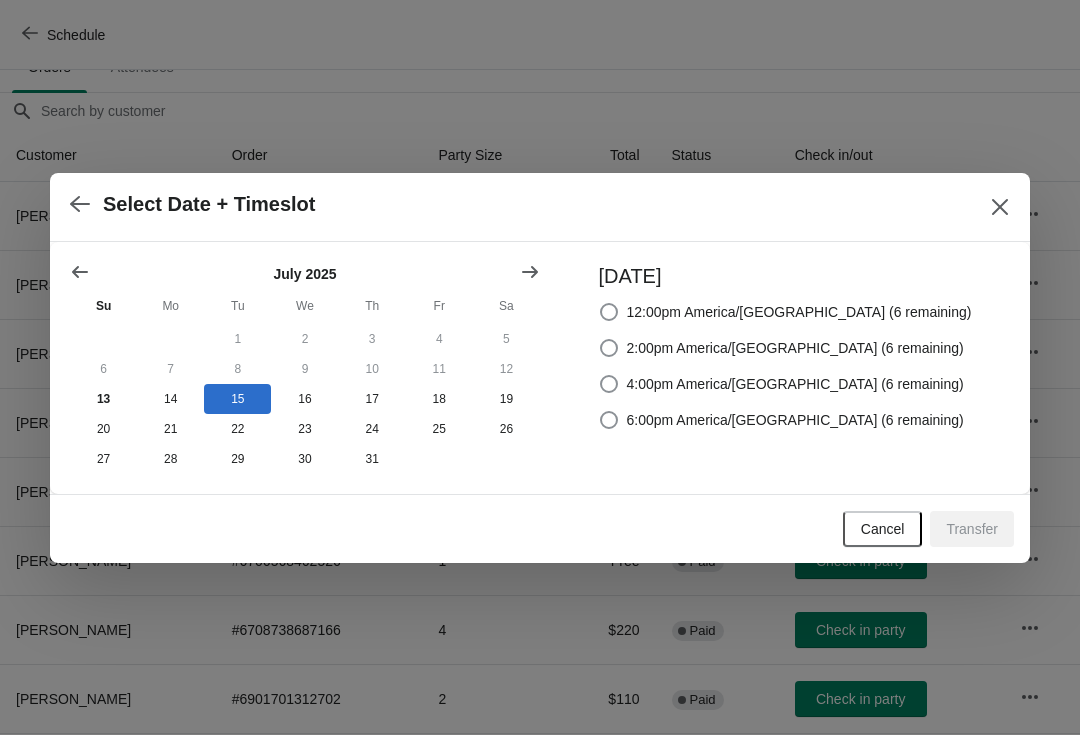 click 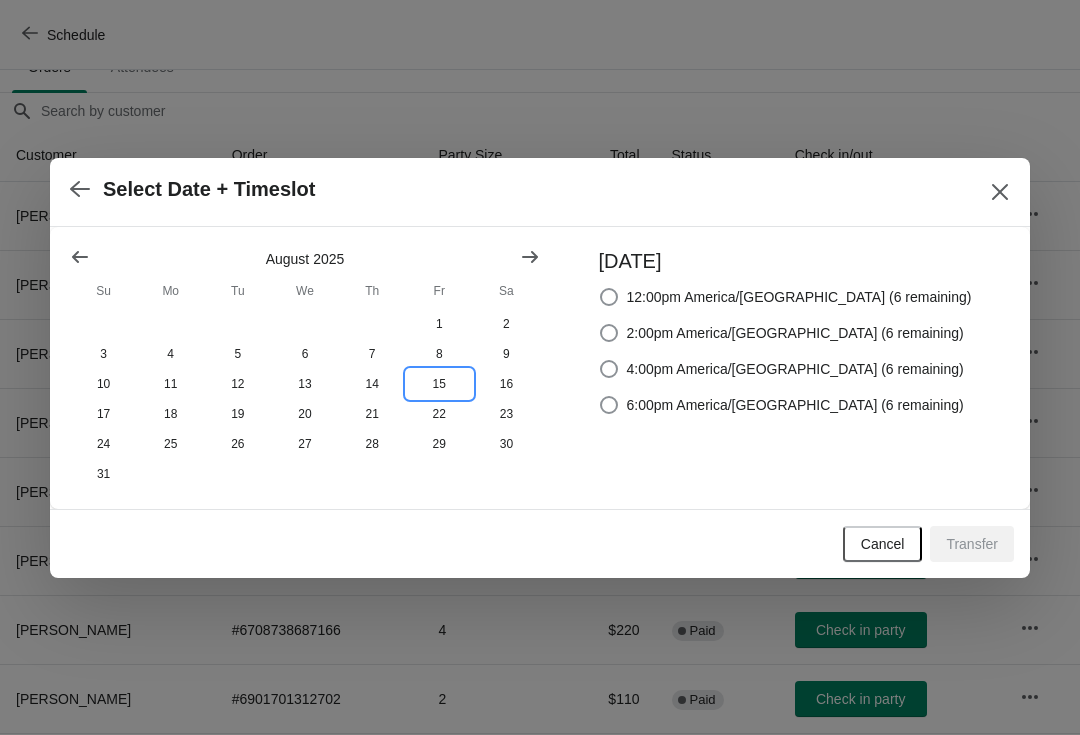 click on "15" at bounding box center [439, 384] 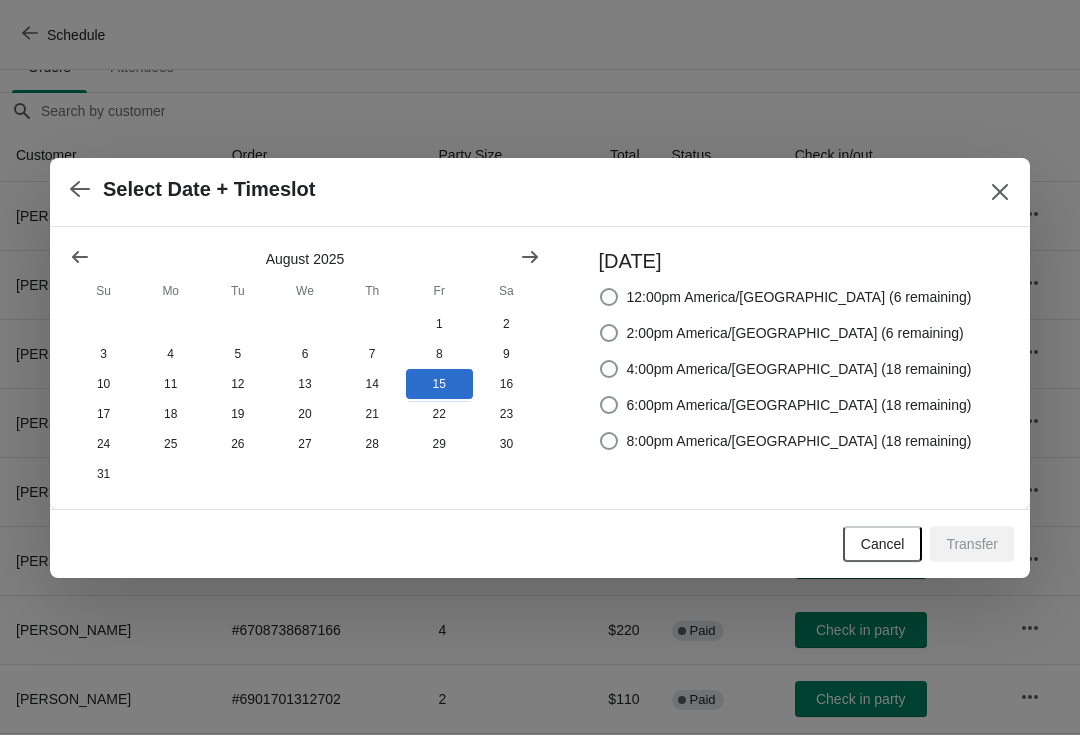 click at bounding box center (1000, 192) 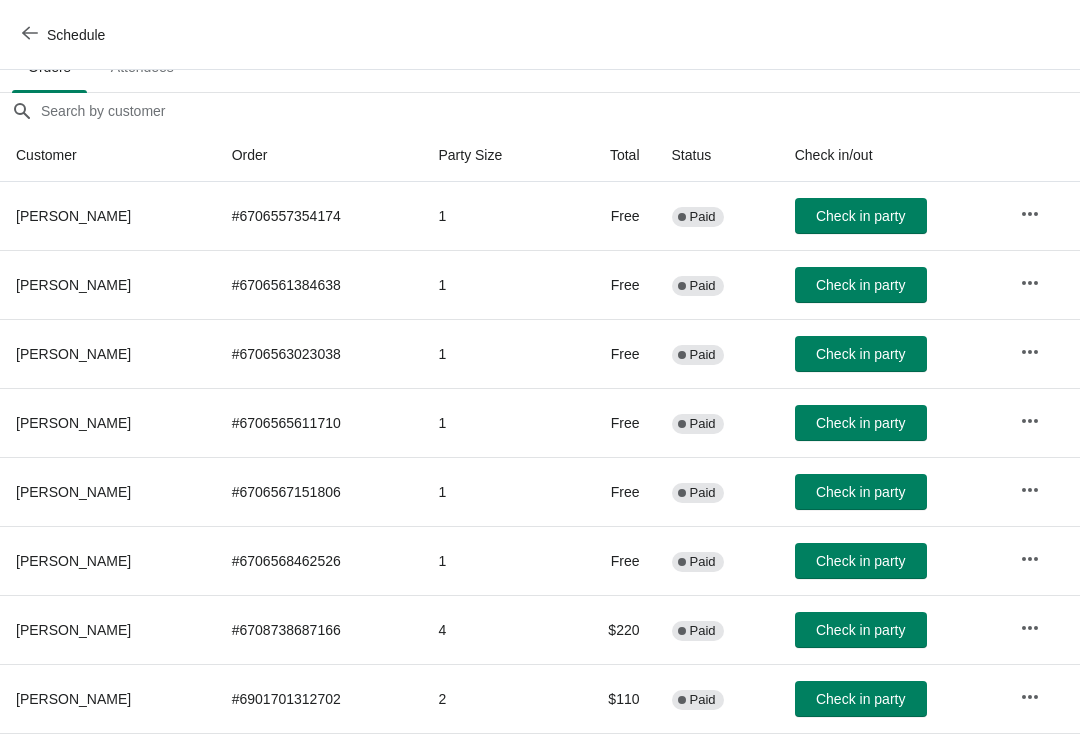 click 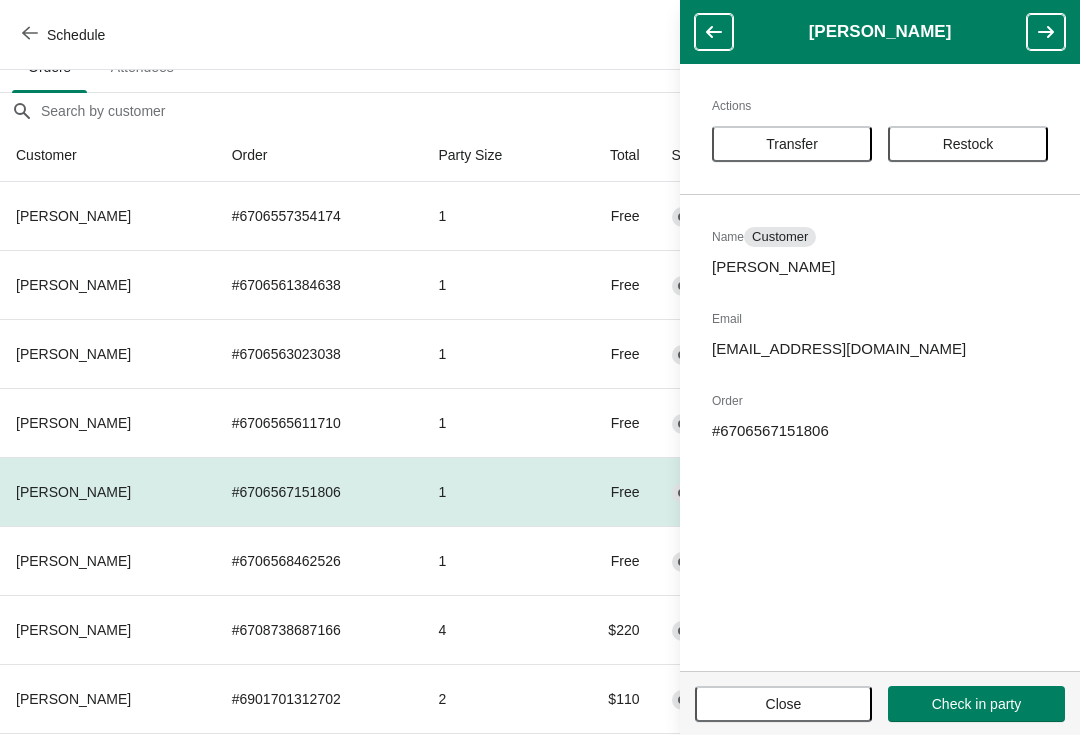 click on "Transfer" at bounding box center (792, 144) 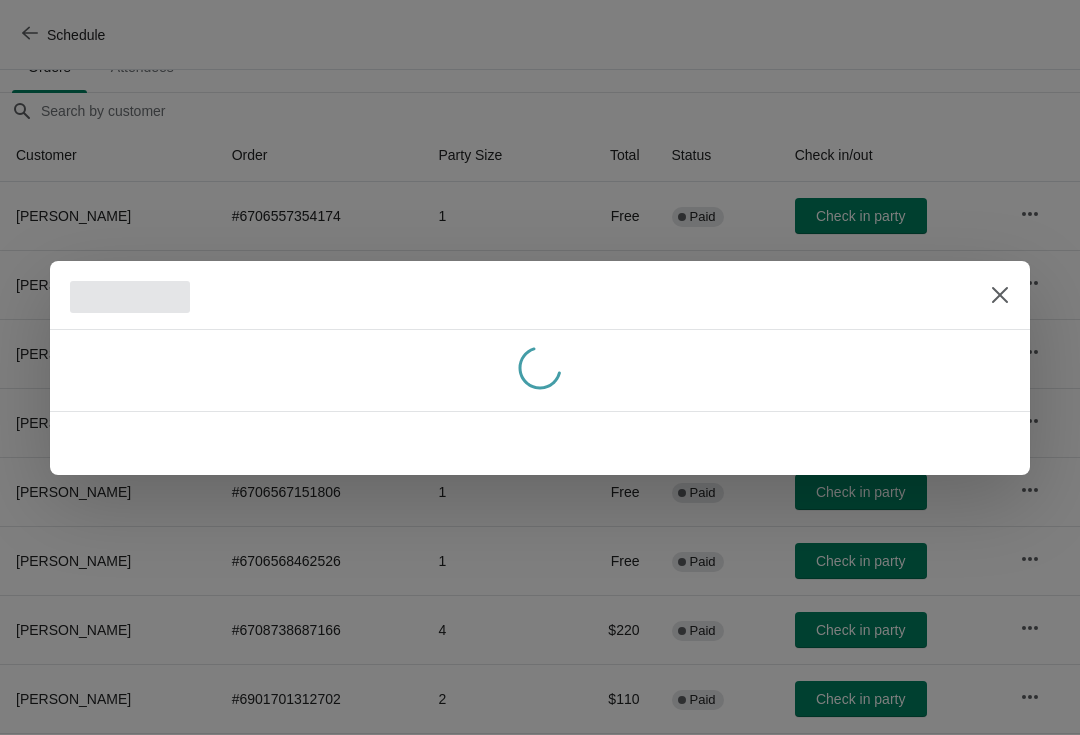 scroll, scrollTop: 0, scrollLeft: 0, axis: both 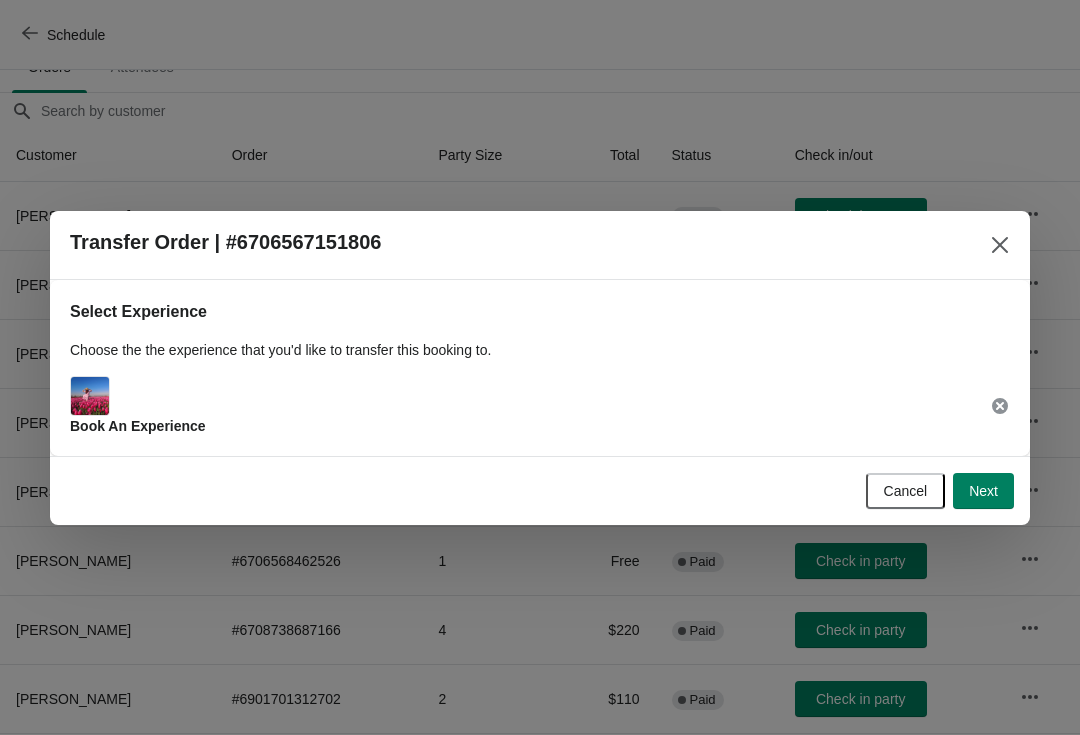 click on "Next" at bounding box center (983, 491) 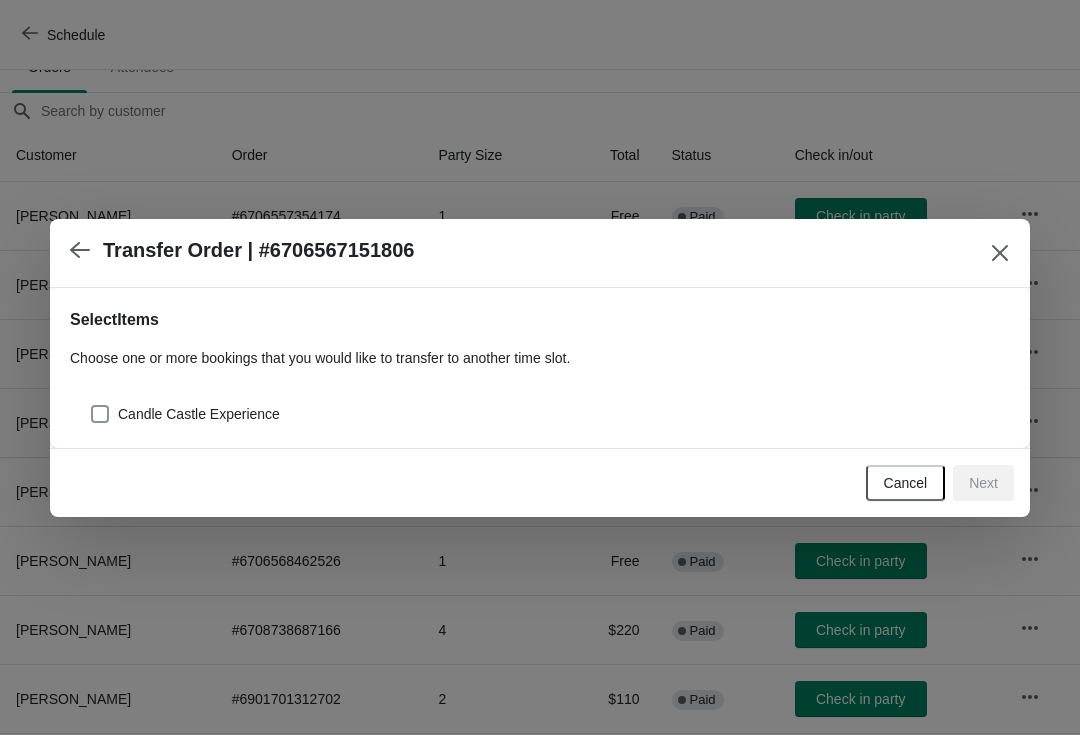click at bounding box center [100, 414] 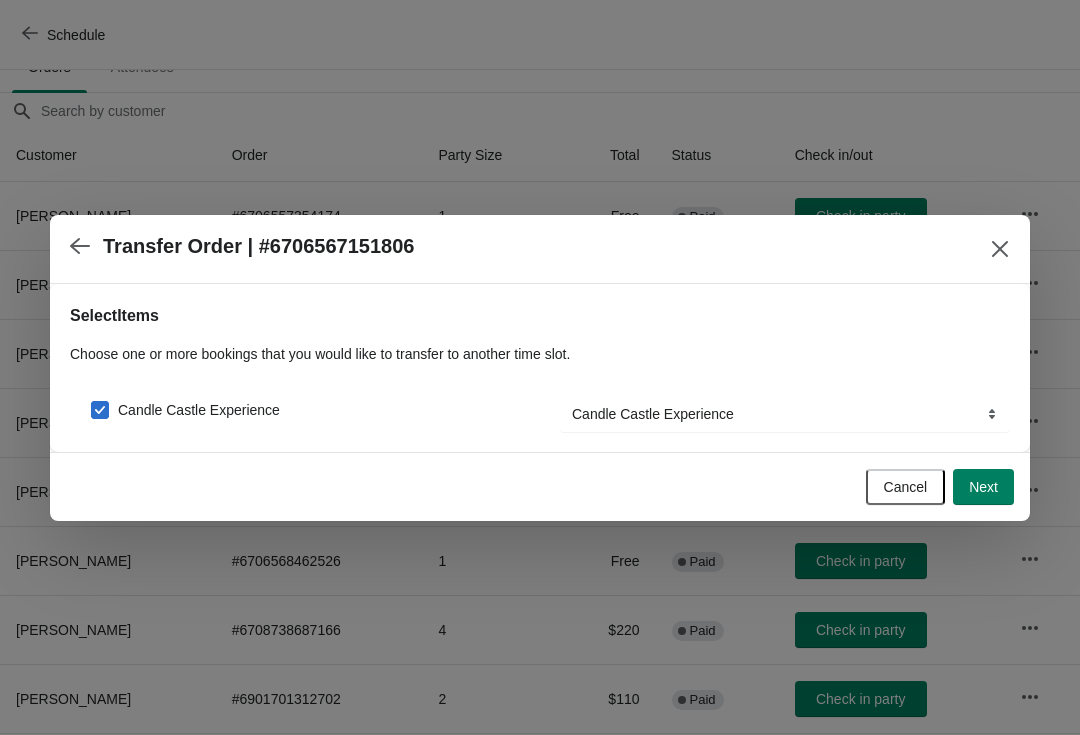 click on "Next" at bounding box center (983, 487) 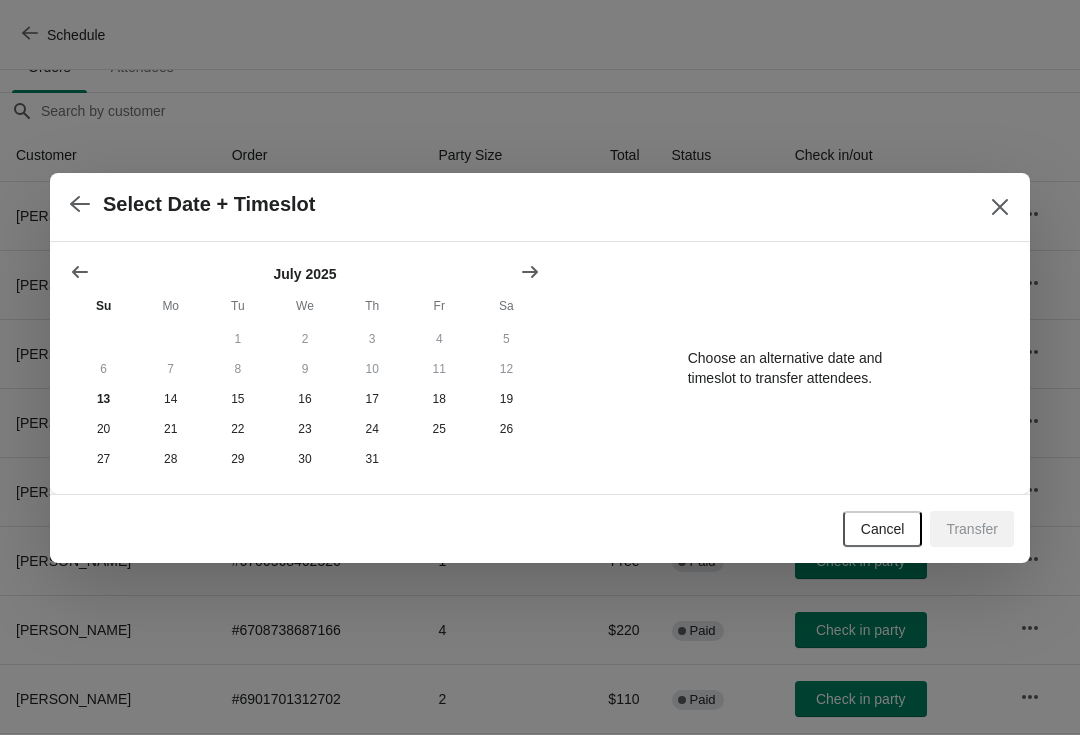 click at bounding box center [530, 272] 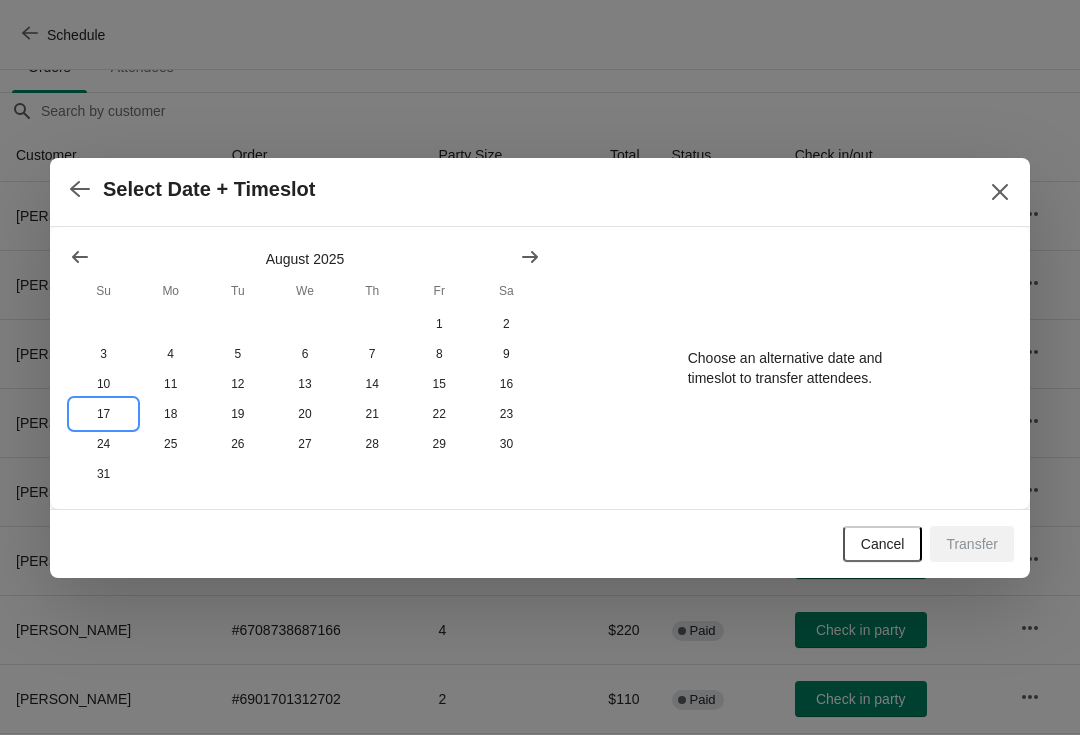 click on "17" at bounding box center [103, 414] 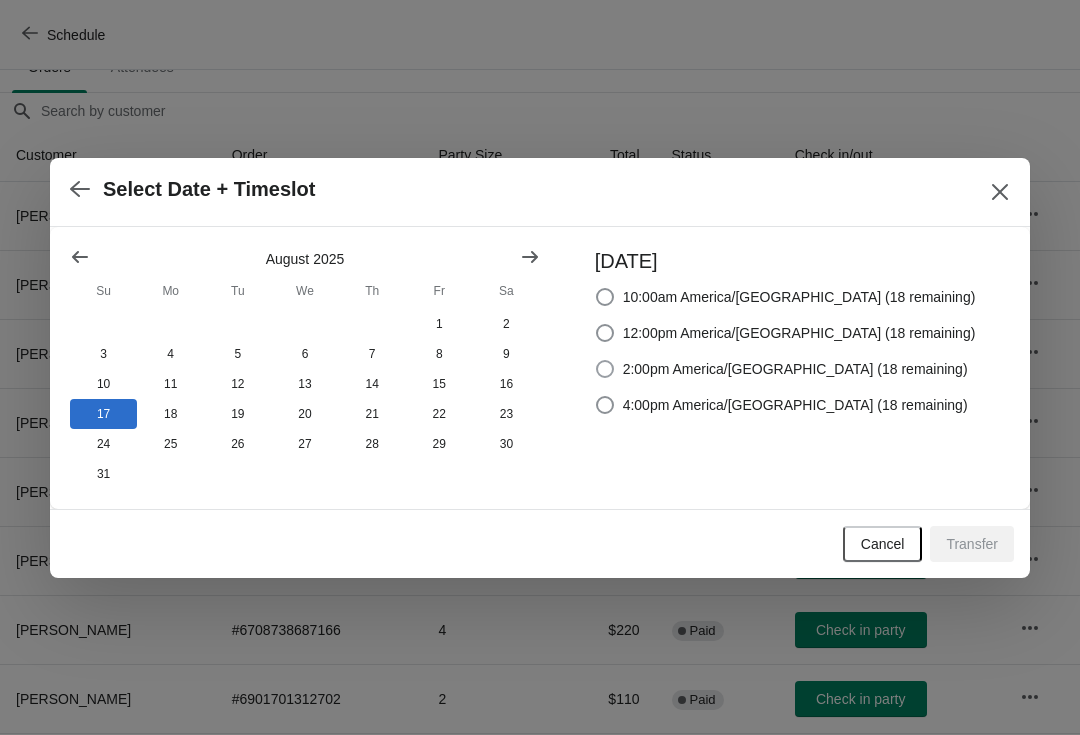 click at bounding box center (605, 369) 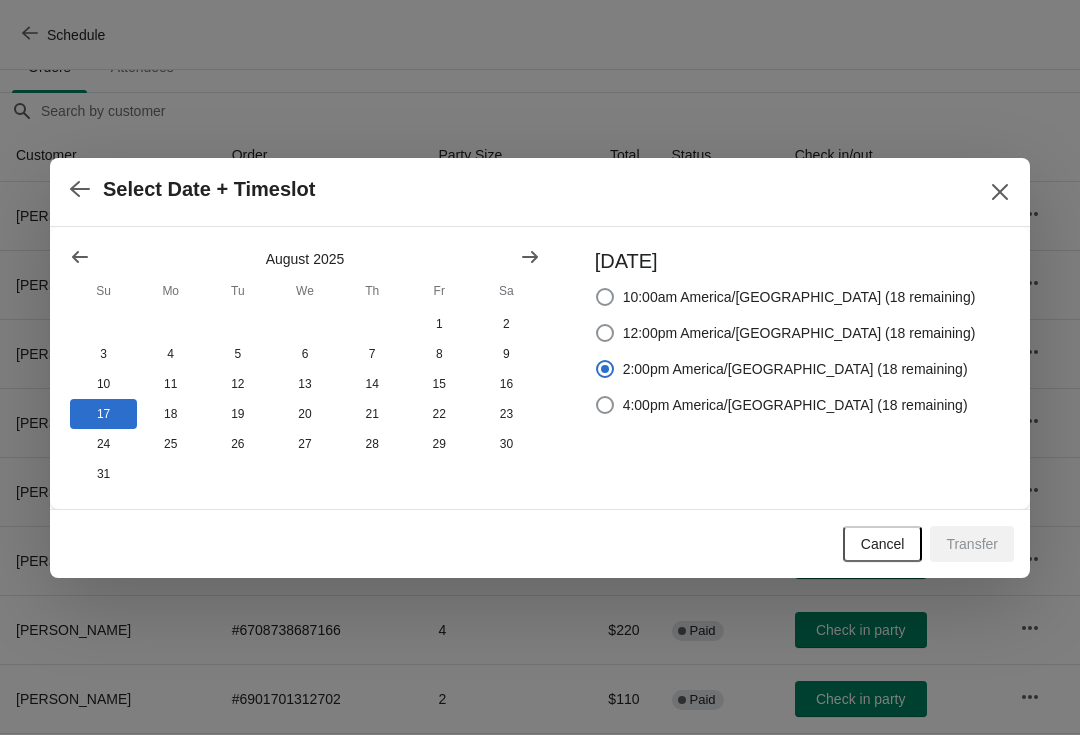 radio on "true" 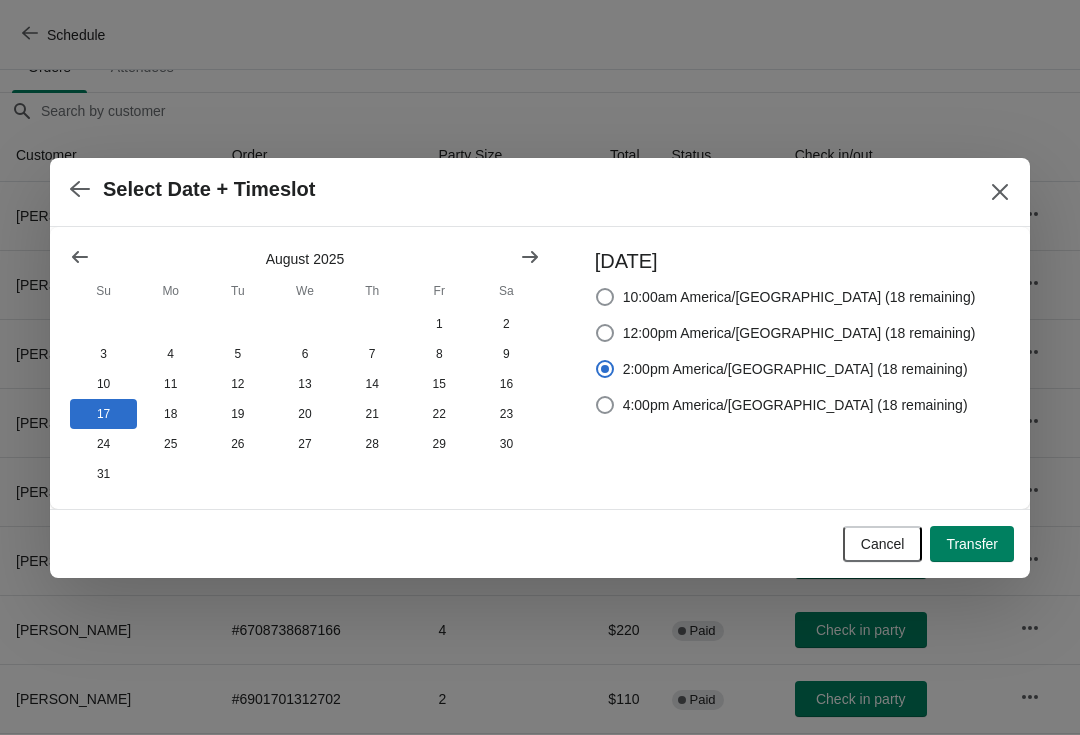 click on "Transfer" at bounding box center [972, 544] 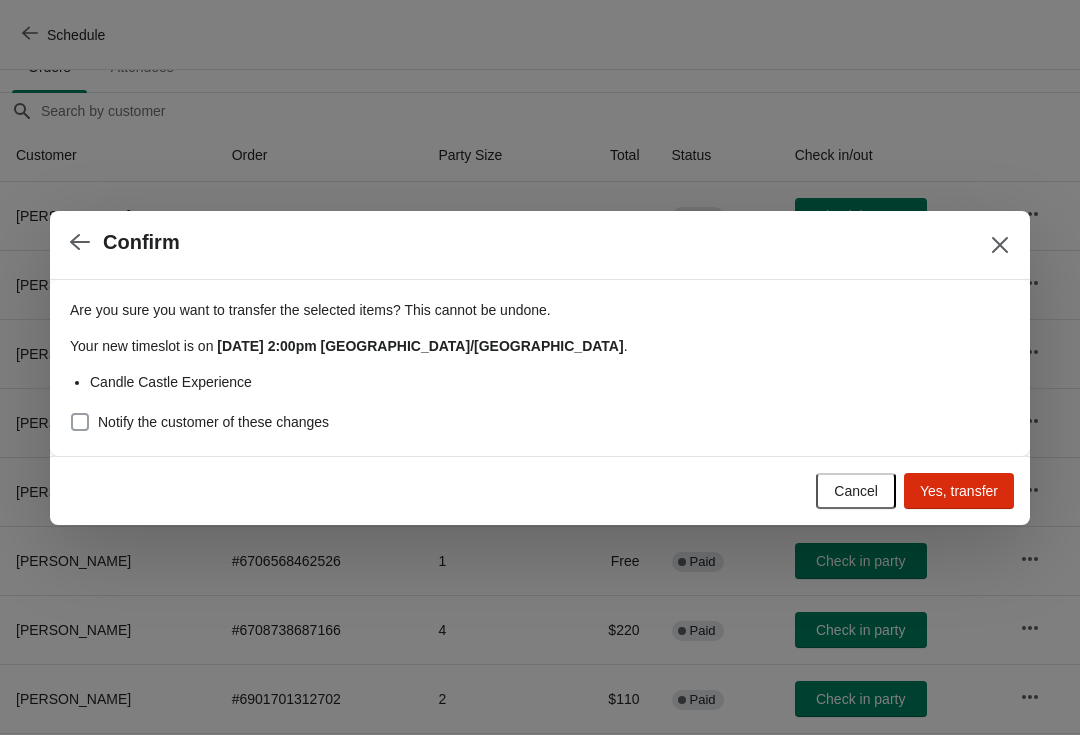 click at bounding box center (80, 422) 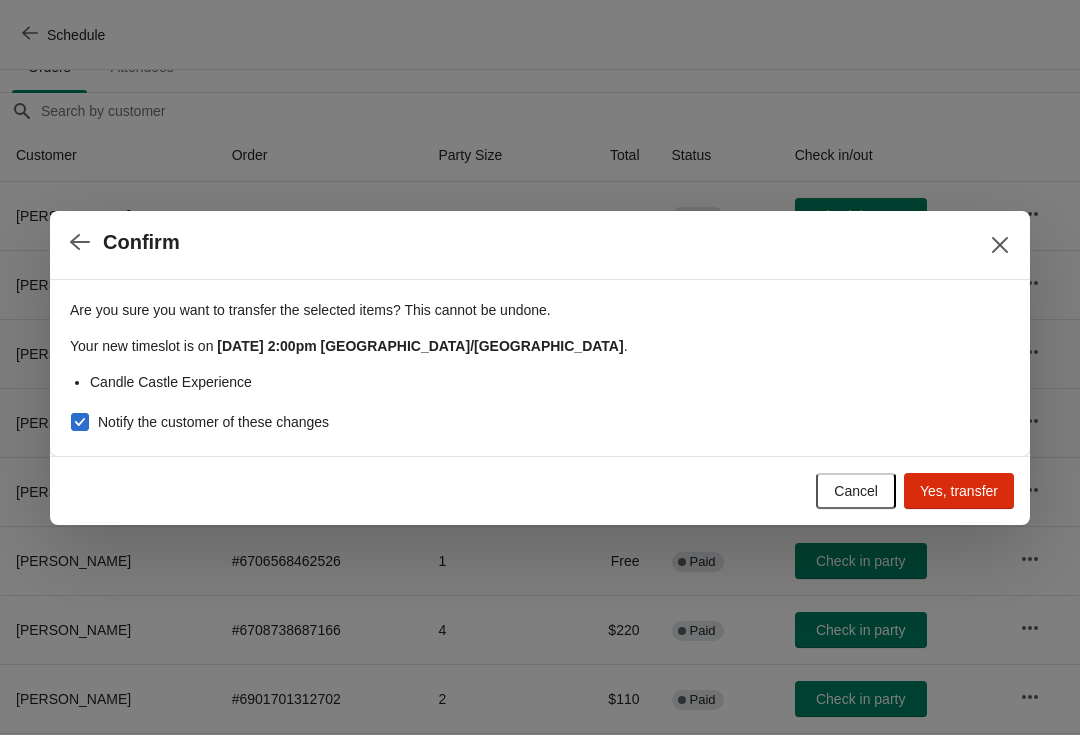 checkbox on "true" 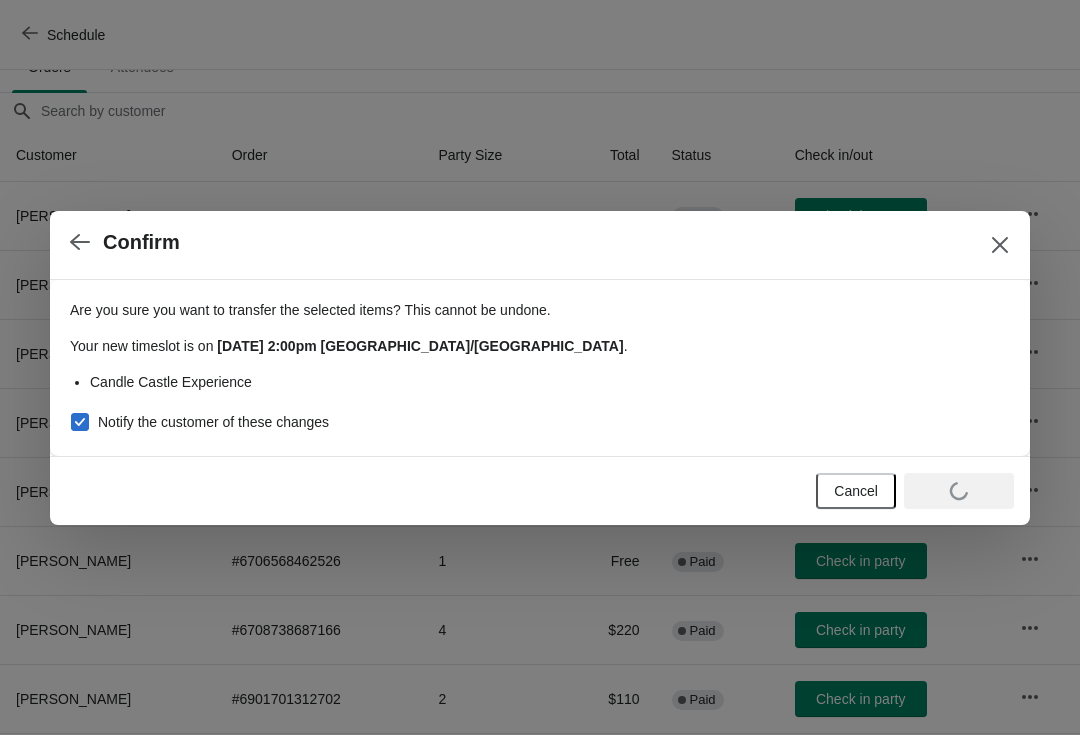 scroll, scrollTop: 148, scrollLeft: 0, axis: vertical 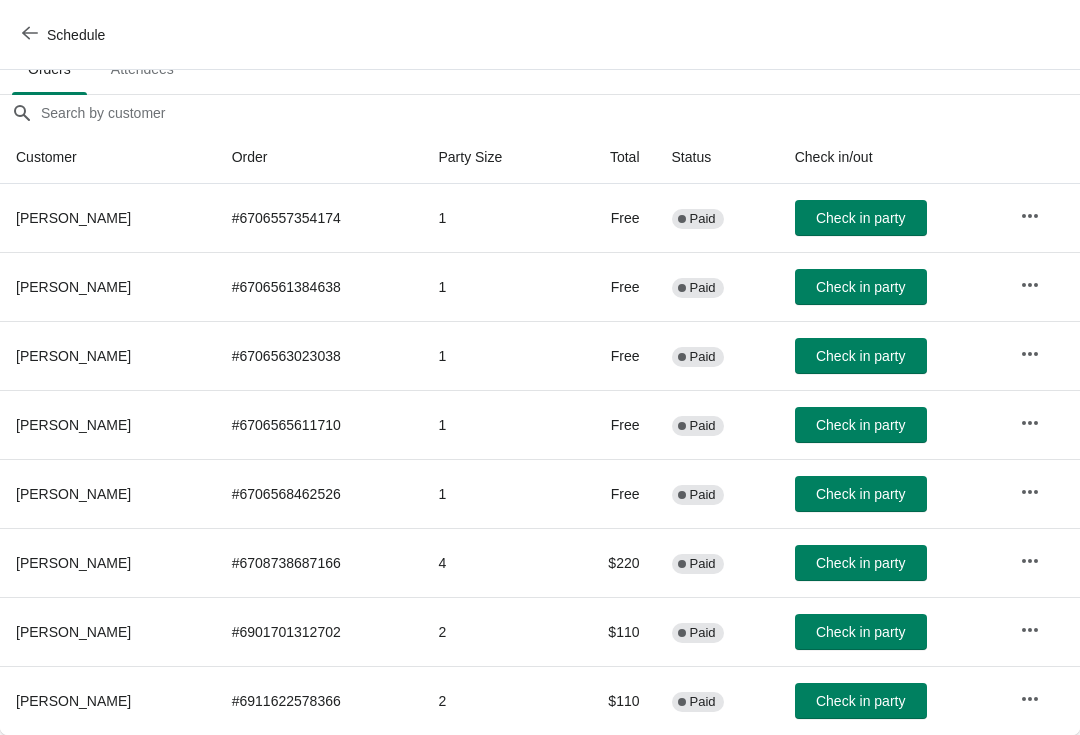 click 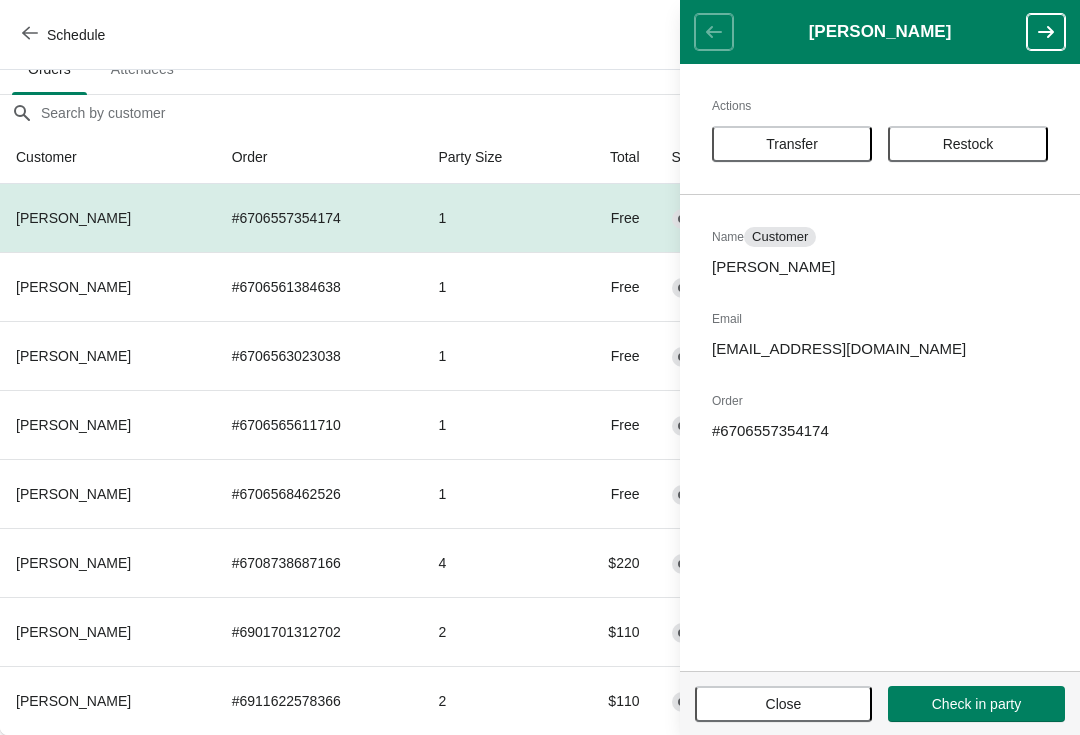 click on "Transfer" at bounding box center [792, 144] 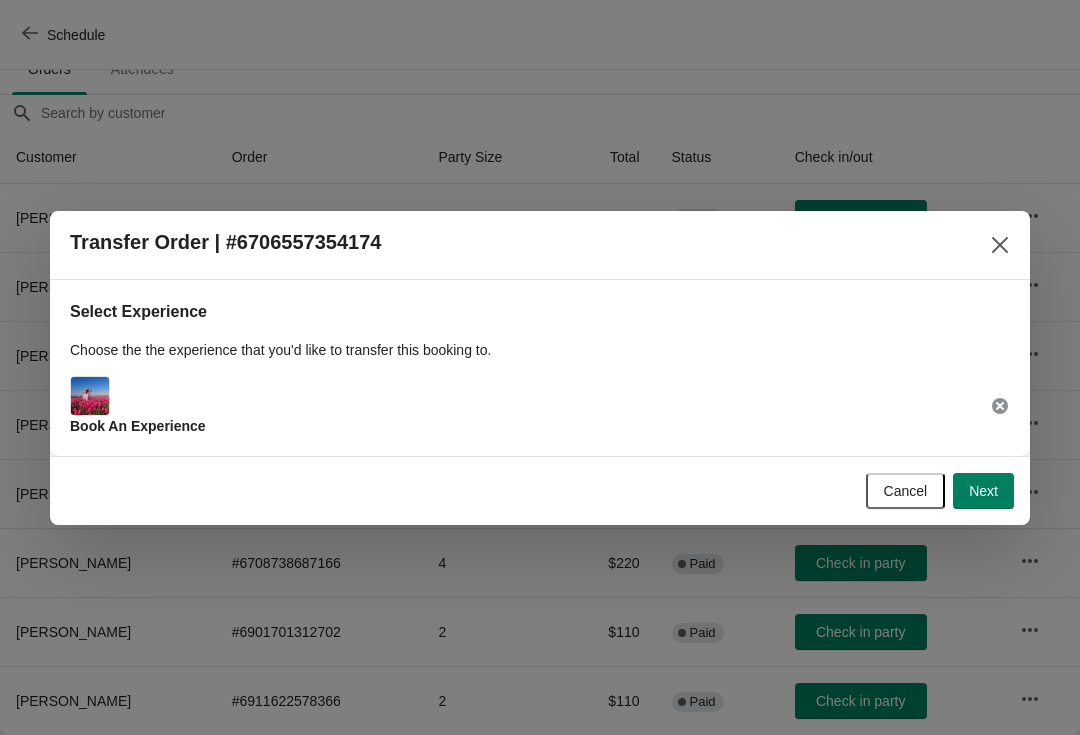 click on "Next" at bounding box center (983, 491) 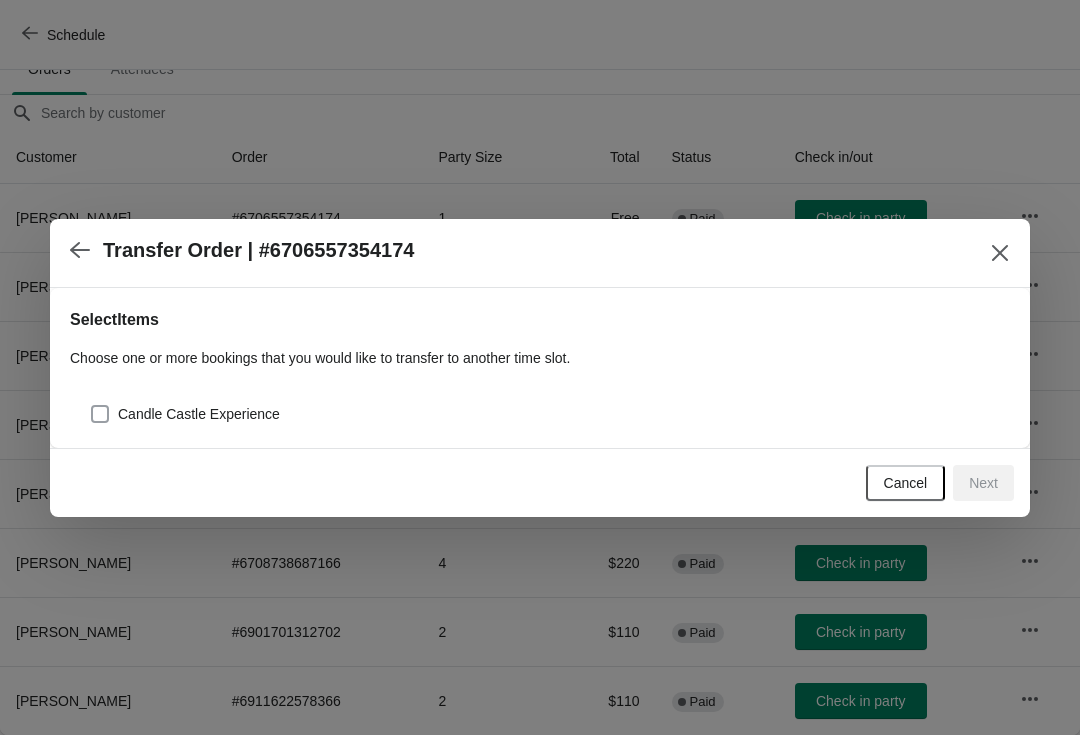 click on "Candle Castle Experience" at bounding box center [185, 414] 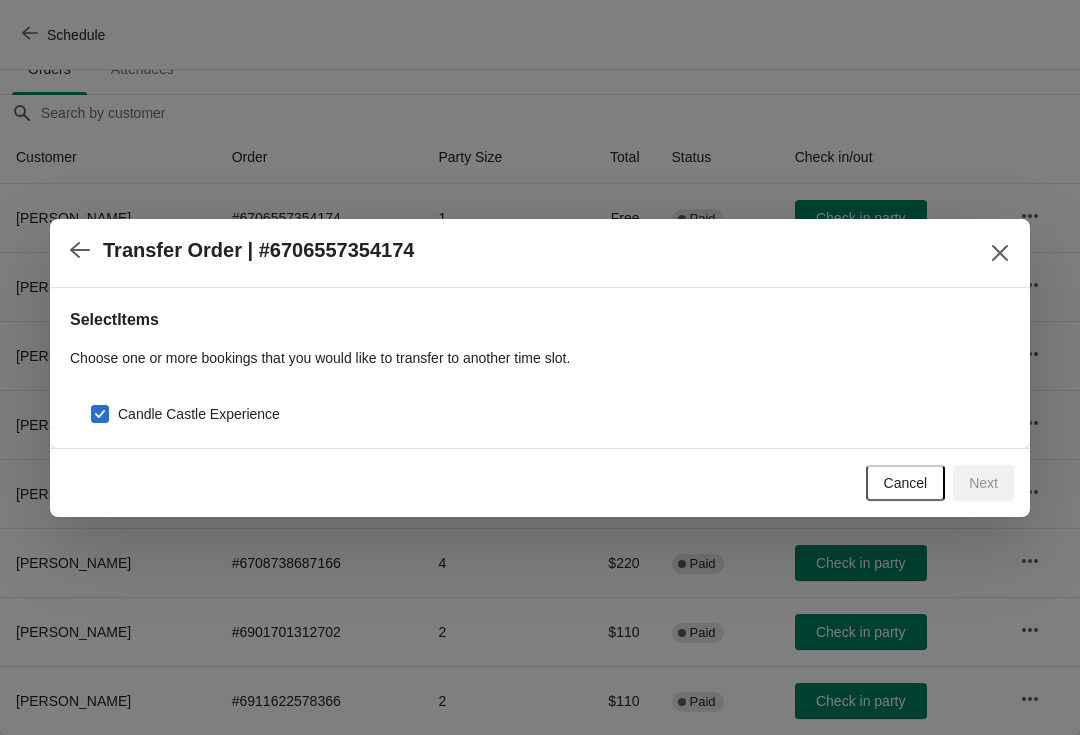 checkbox on "true" 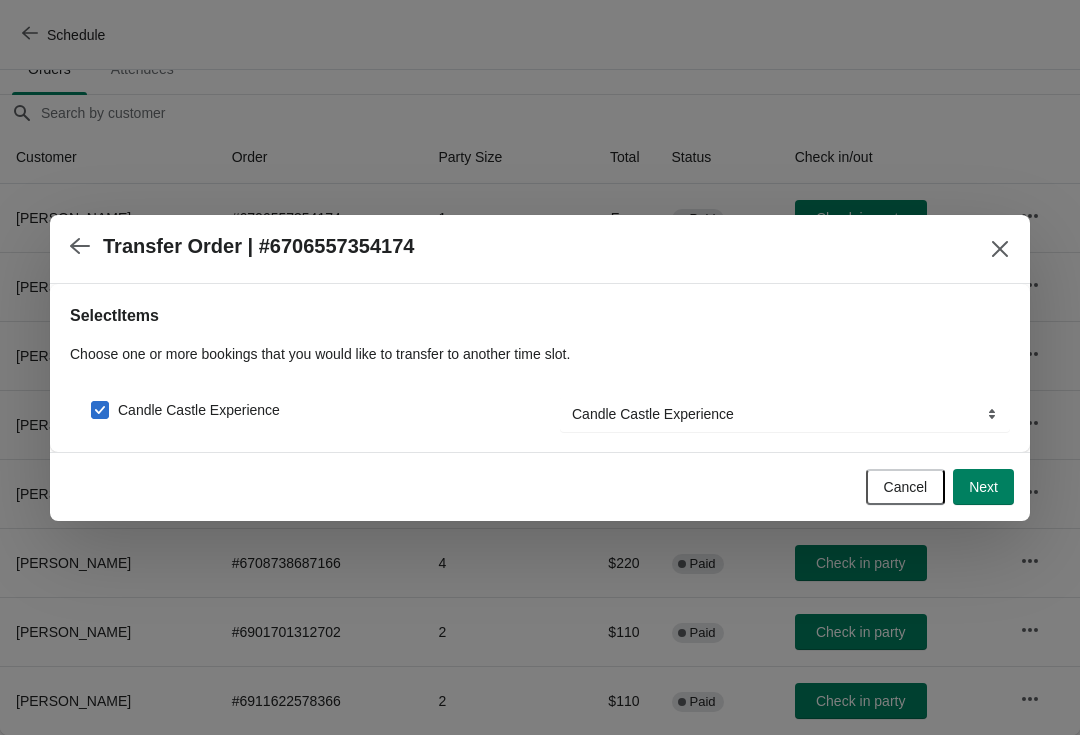 click on "Next" at bounding box center (983, 487) 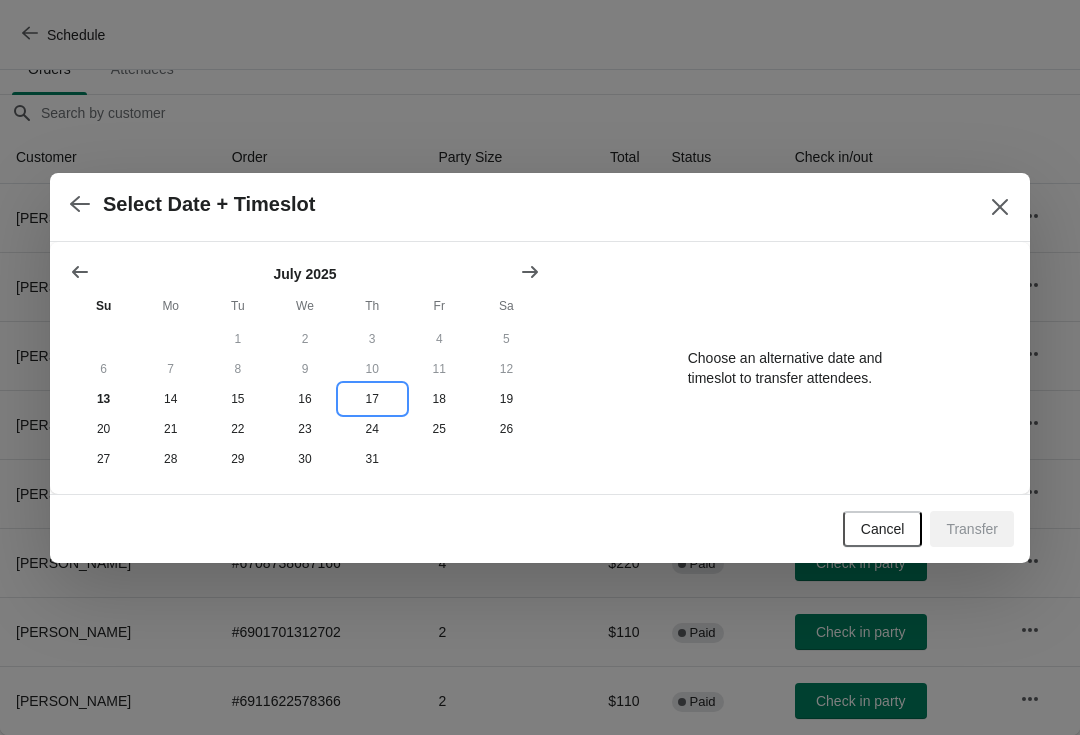 click on "17" at bounding box center (372, 399) 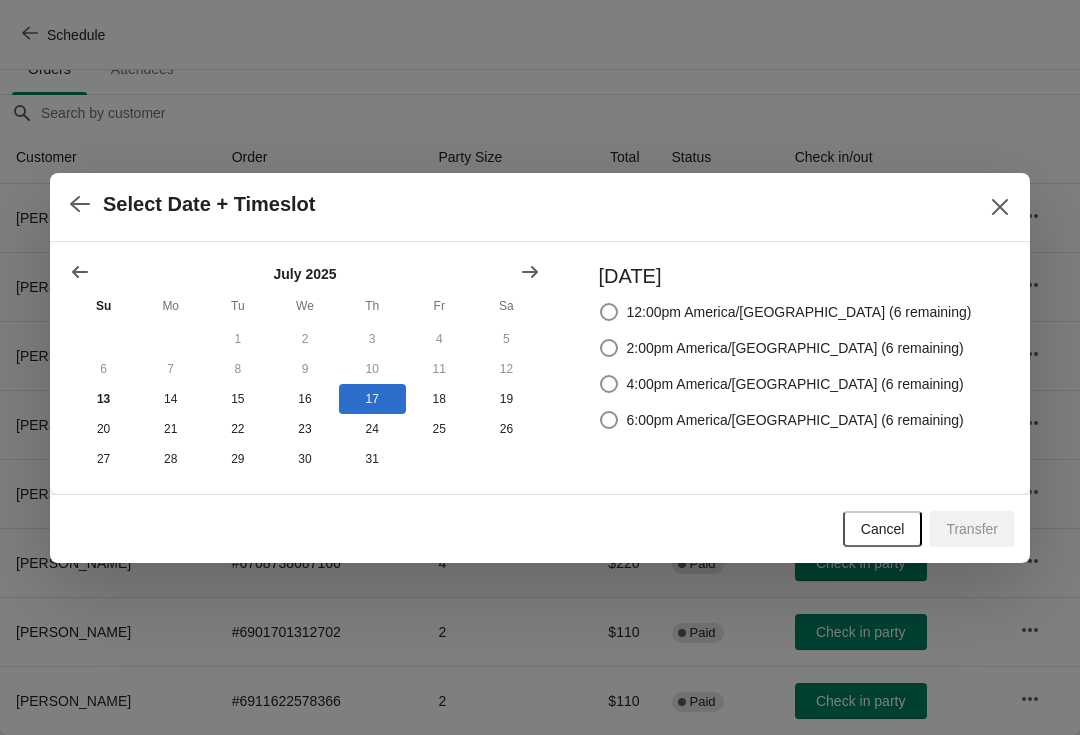 click 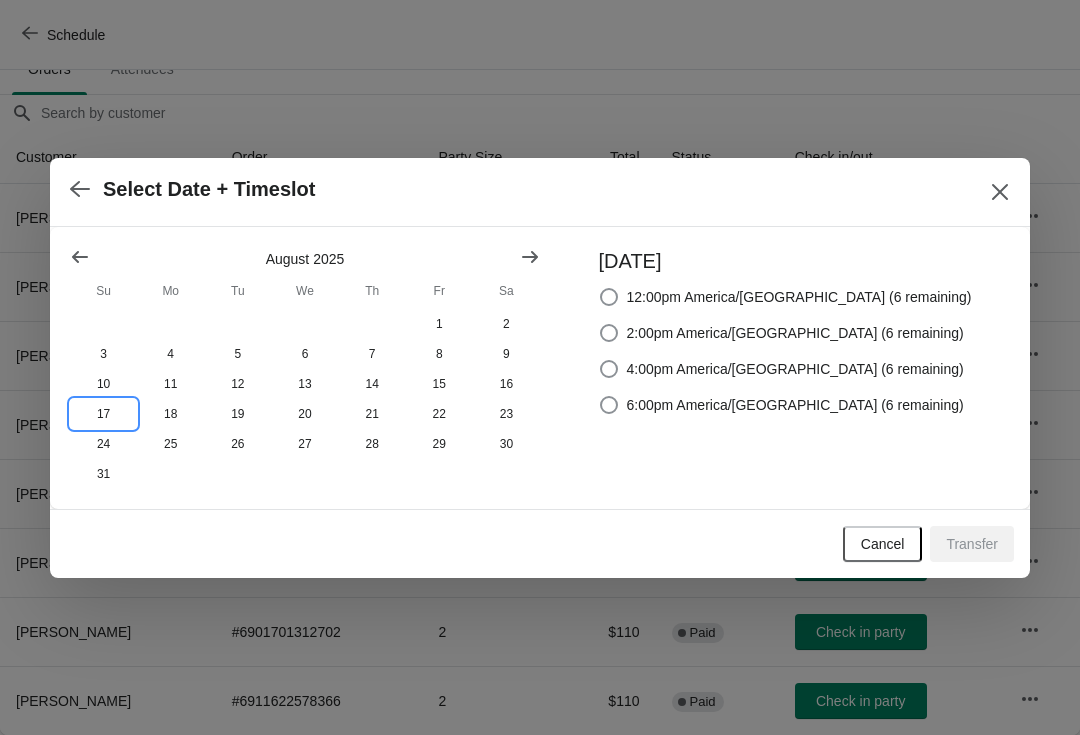 click on "17" at bounding box center (103, 414) 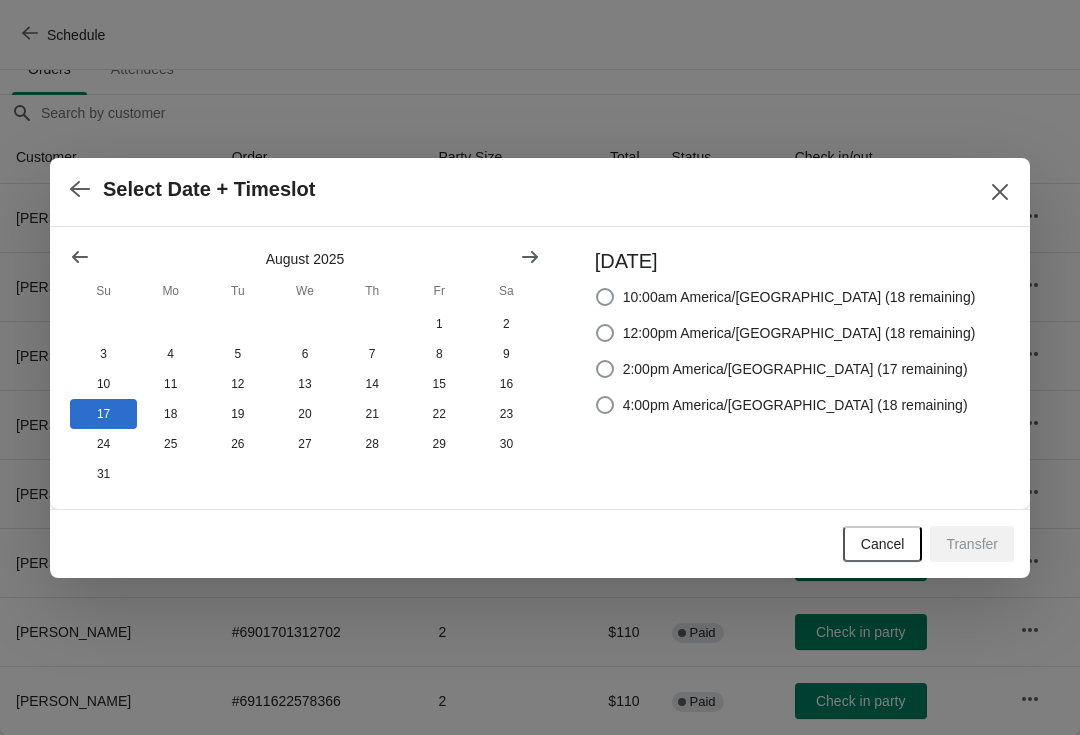click on "2:00pm America/[GEOGRAPHIC_DATA] (17 remaining)" at bounding box center (781, 369) 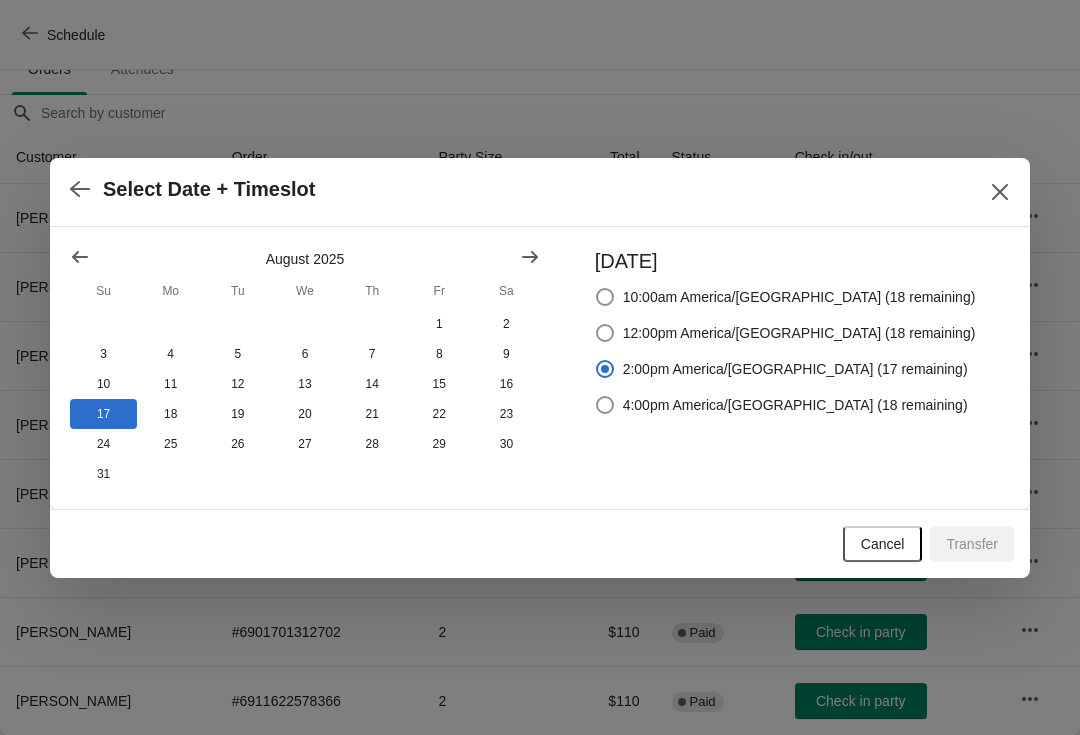 radio on "true" 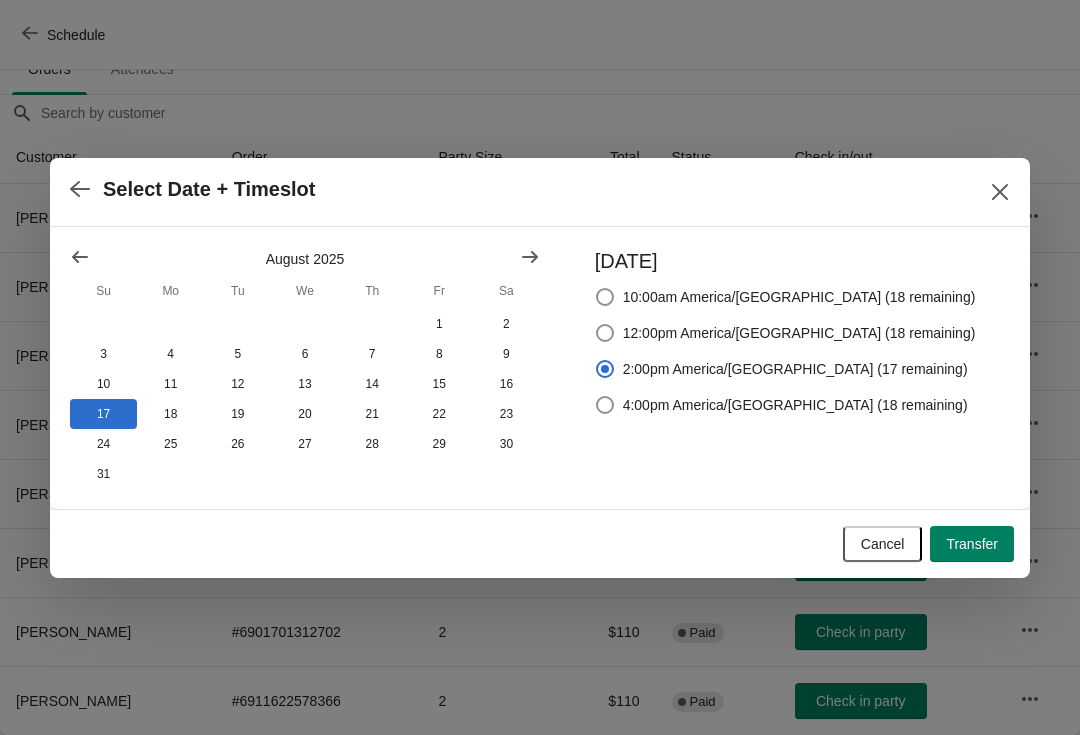 click on "Transfer" at bounding box center (972, 544) 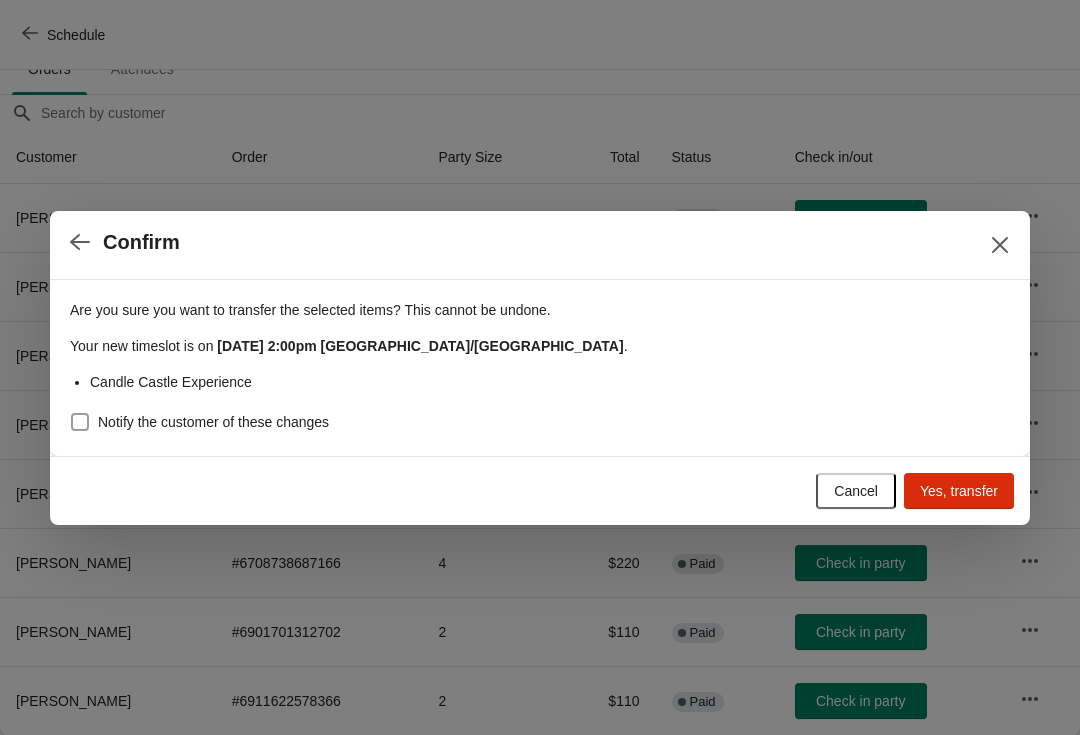 click on "Notify the customer of these changes" at bounding box center [213, 422] 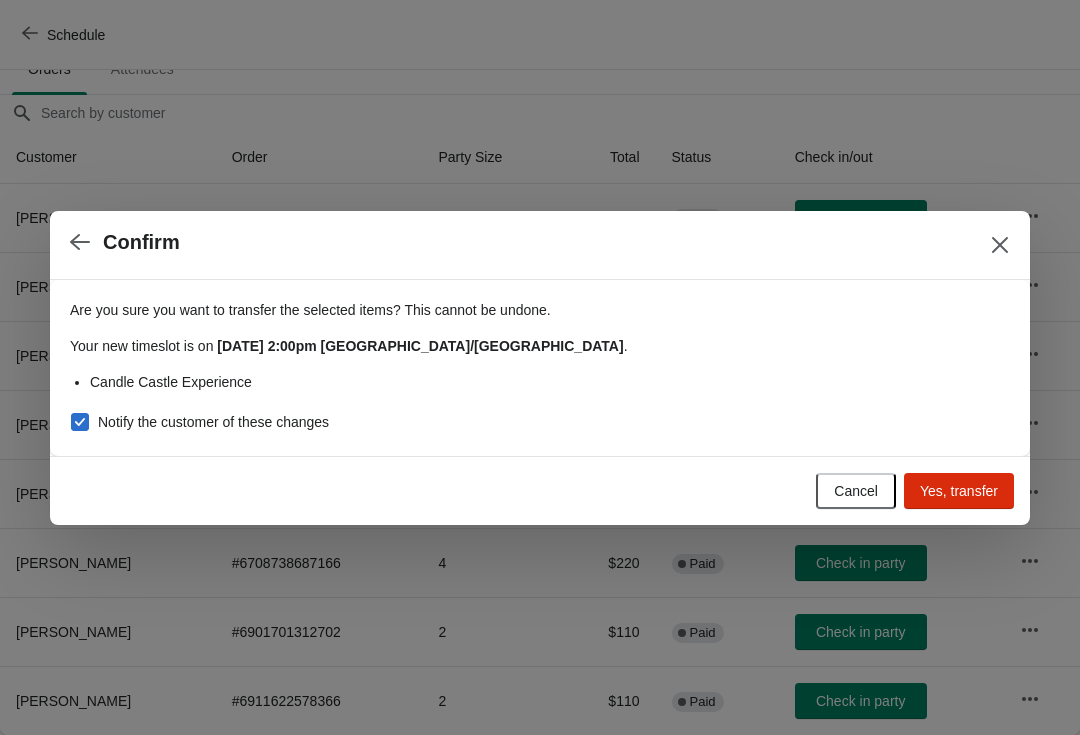 checkbox on "true" 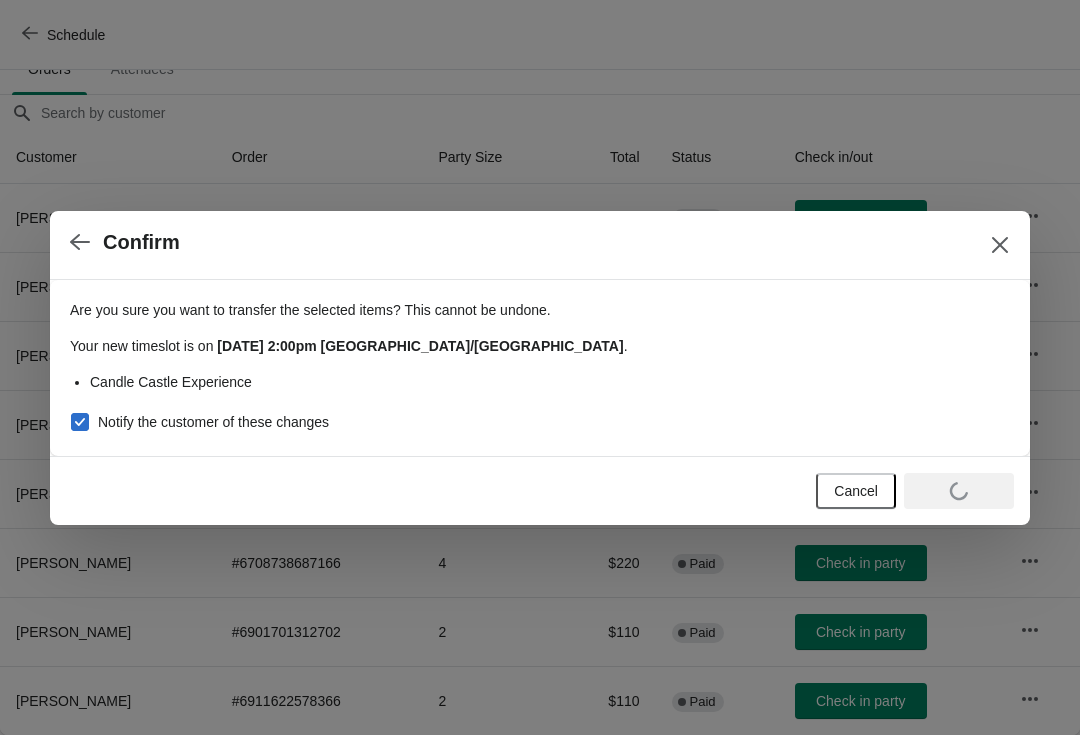 scroll, scrollTop: 79, scrollLeft: 0, axis: vertical 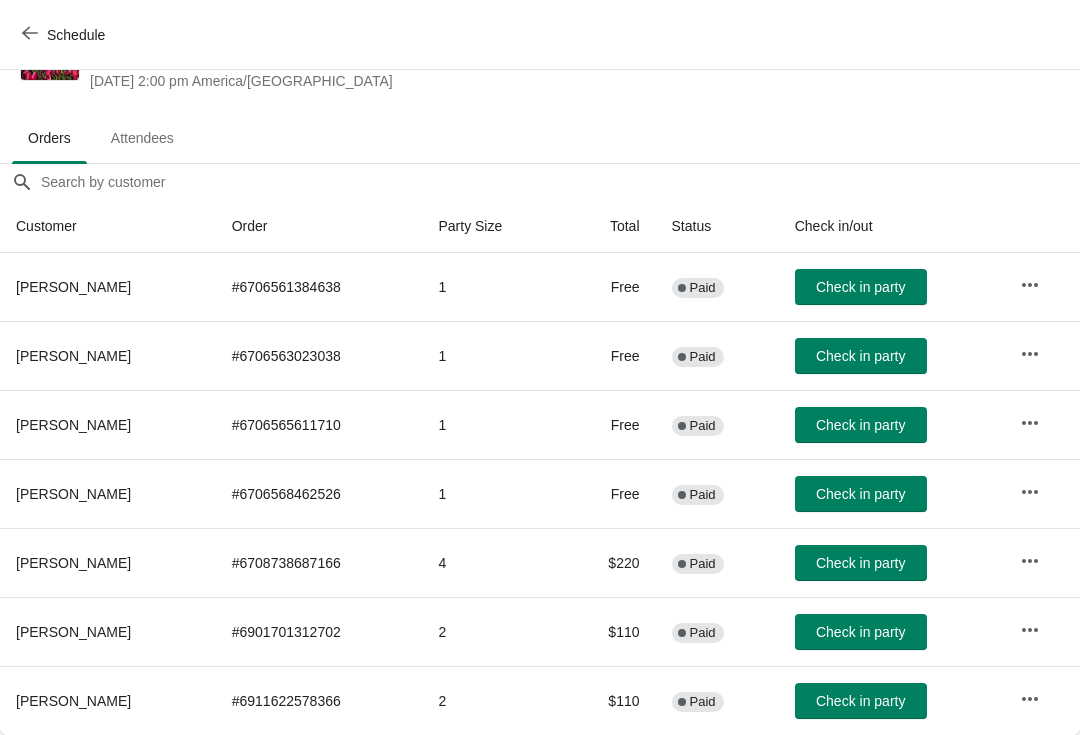 click 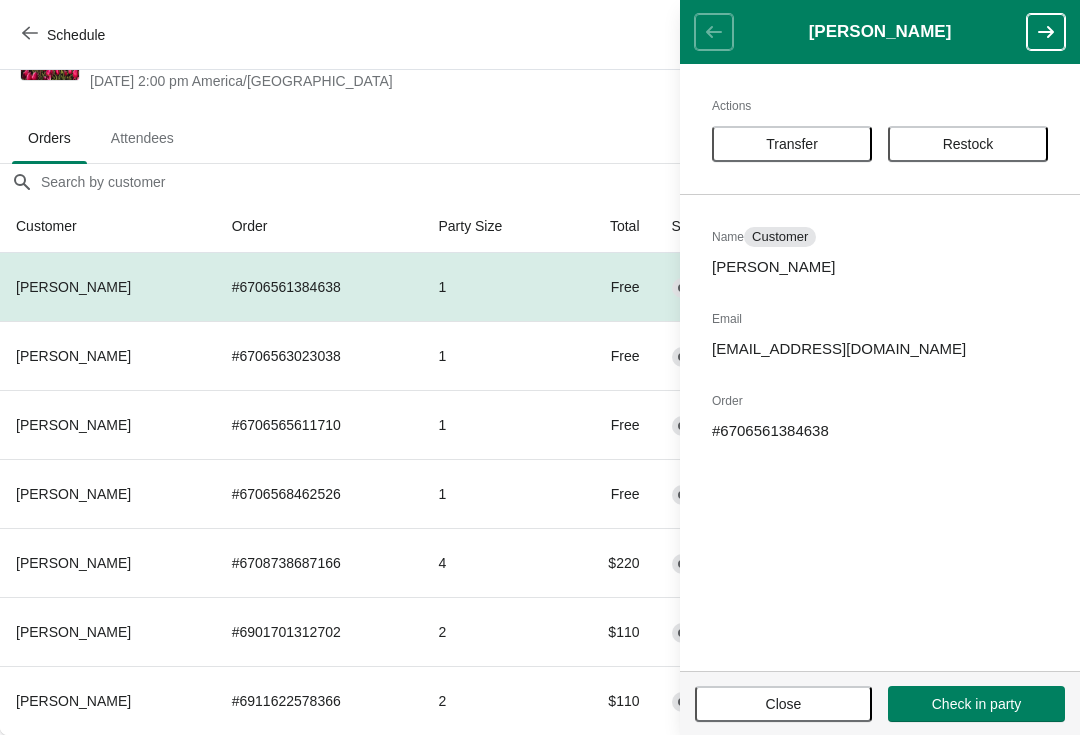 click on "Transfer" at bounding box center (792, 144) 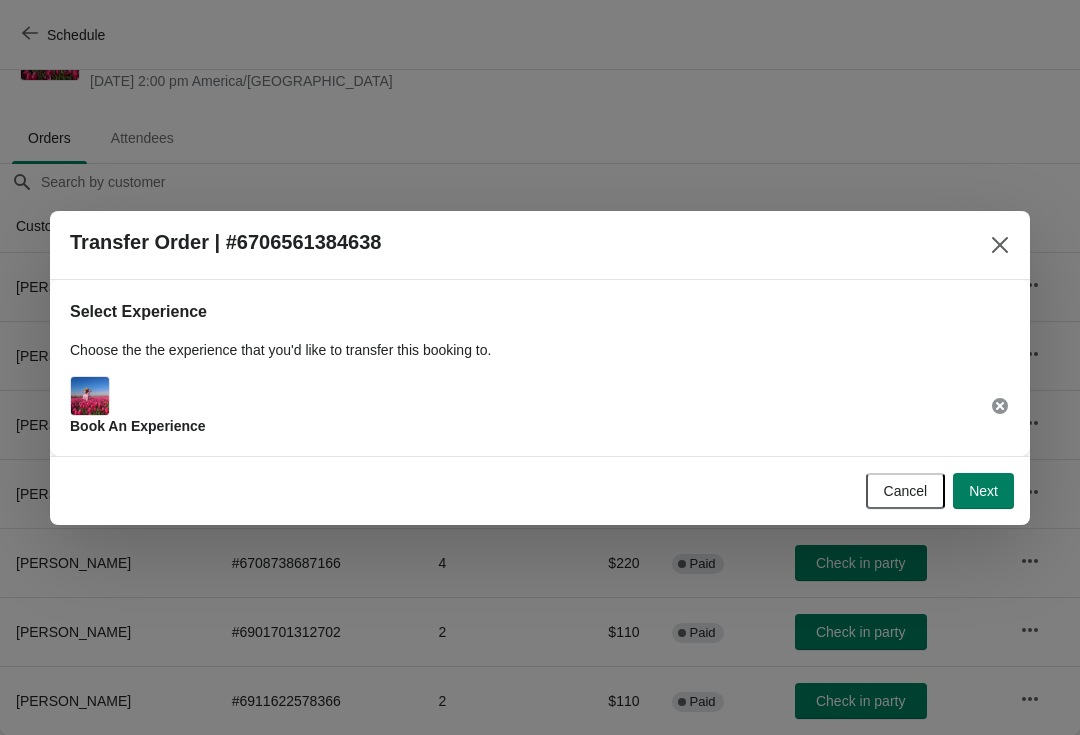 click on "Next" at bounding box center (983, 491) 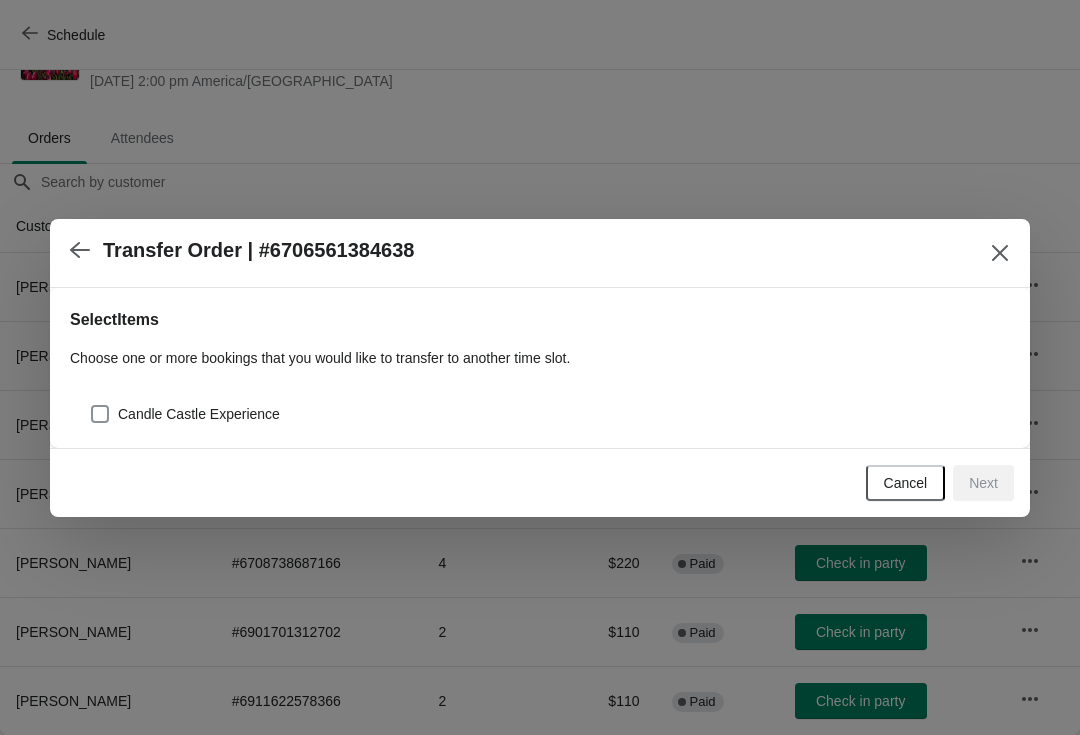 click on "Candle Castle Experience" at bounding box center (199, 414) 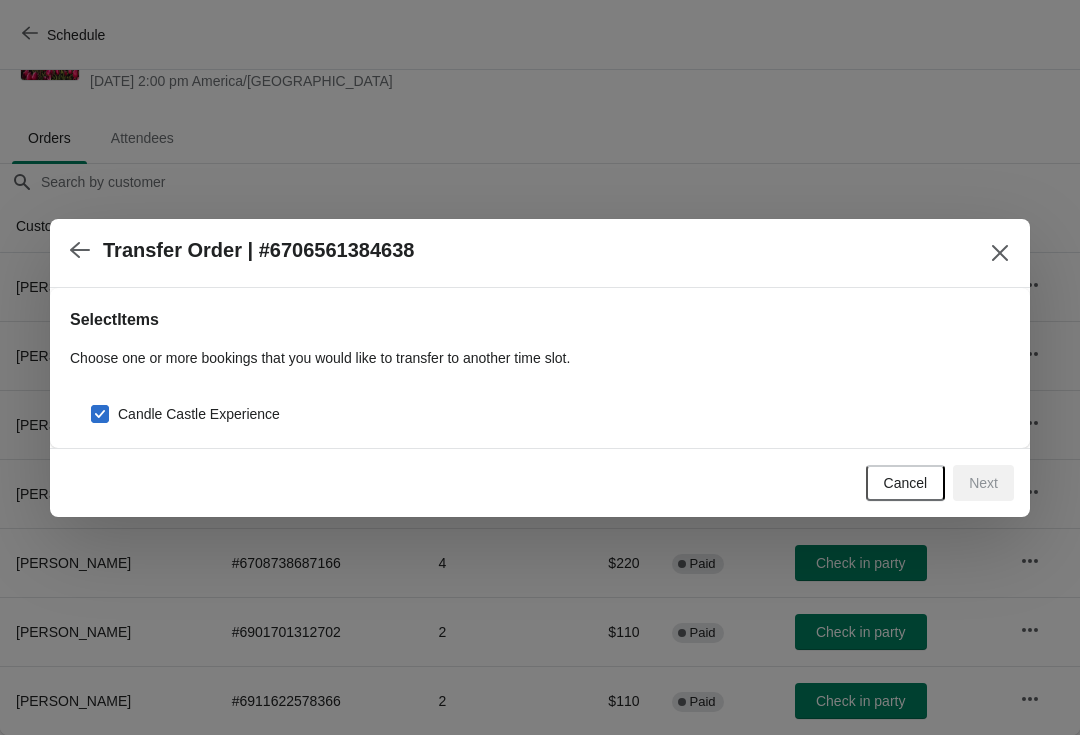 checkbox on "true" 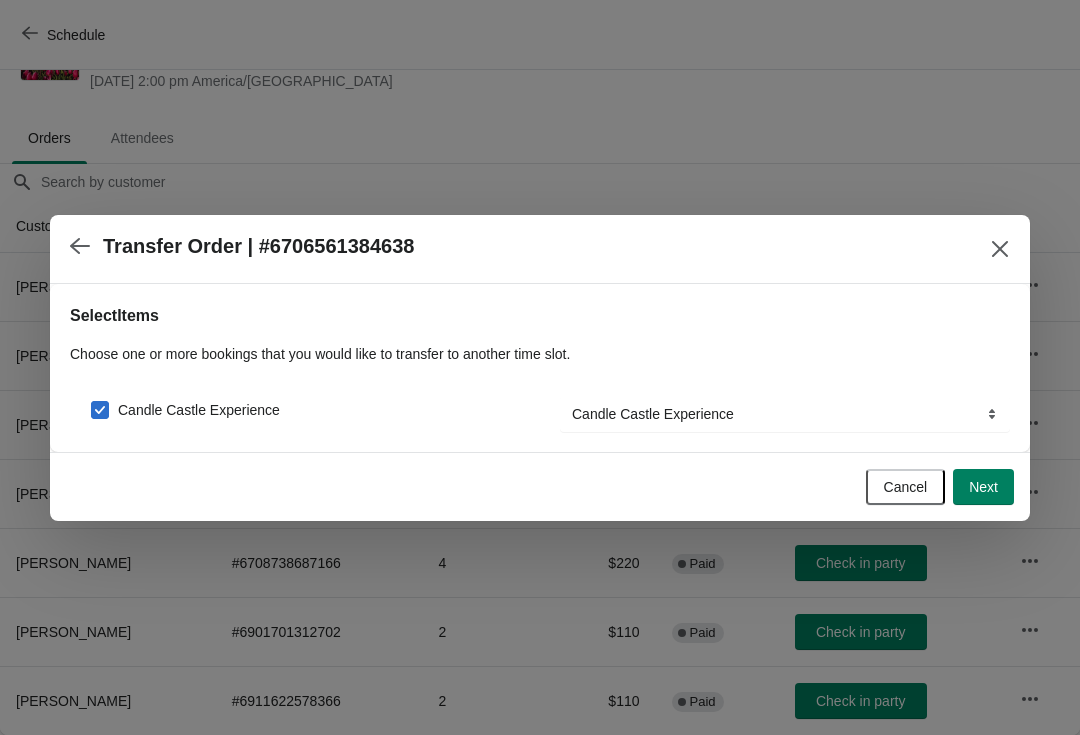 click on "Next" at bounding box center [983, 487] 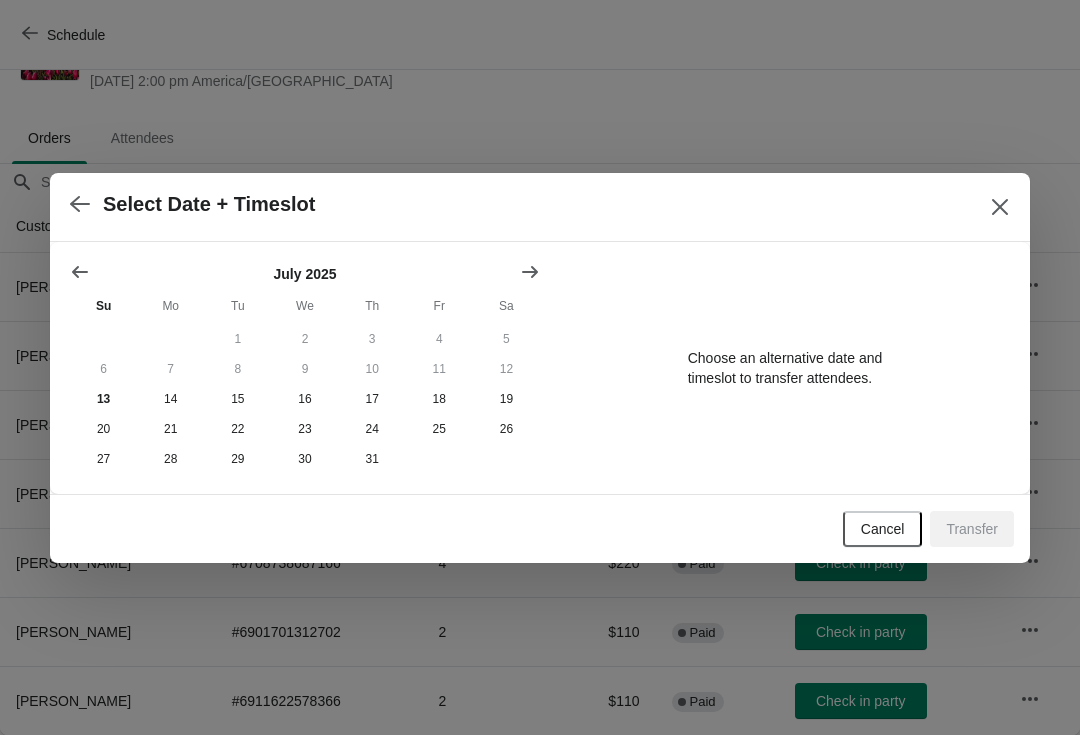 click 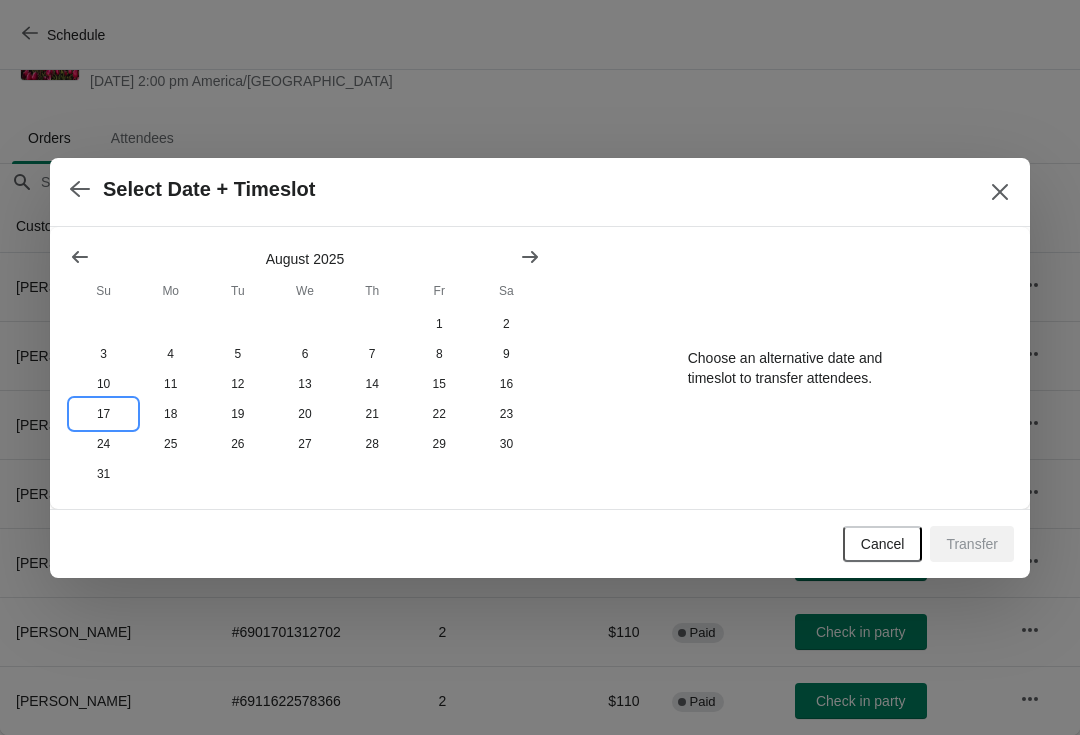 click on "17" at bounding box center (103, 414) 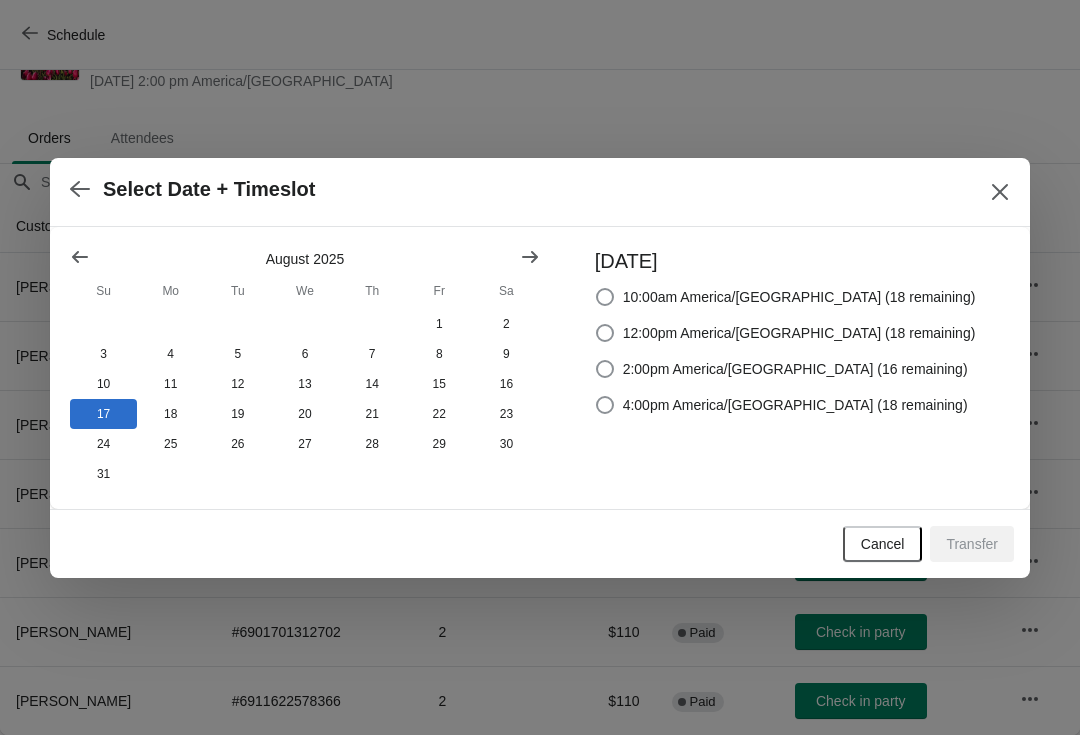 click on "2:00pm America/[GEOGRAPHIC_DATA] (16 remaining)" at bounding box center [795, 369] 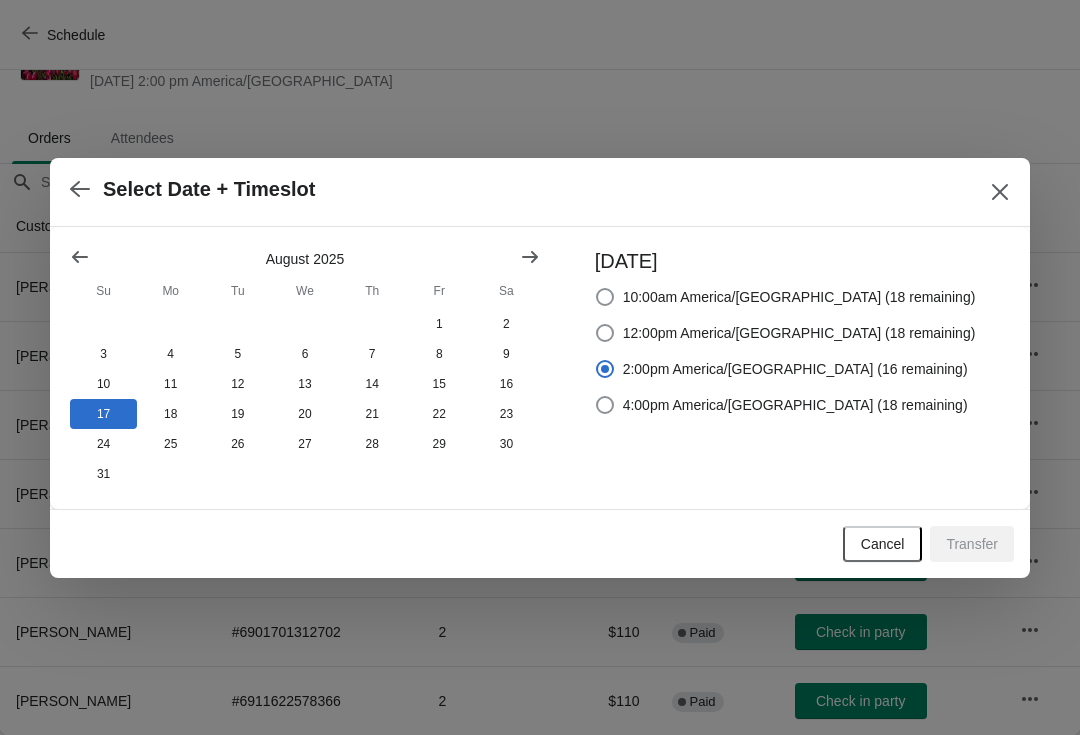 radio on "true" 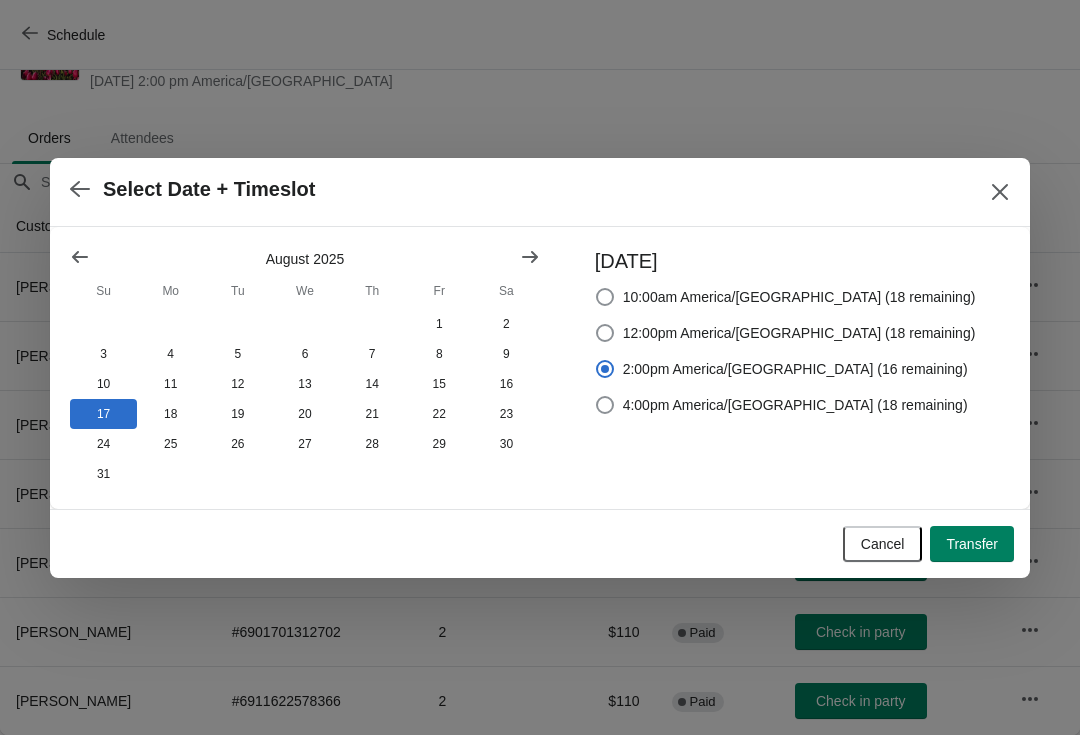 click on "Transfer" at bounding box center (972, 544) 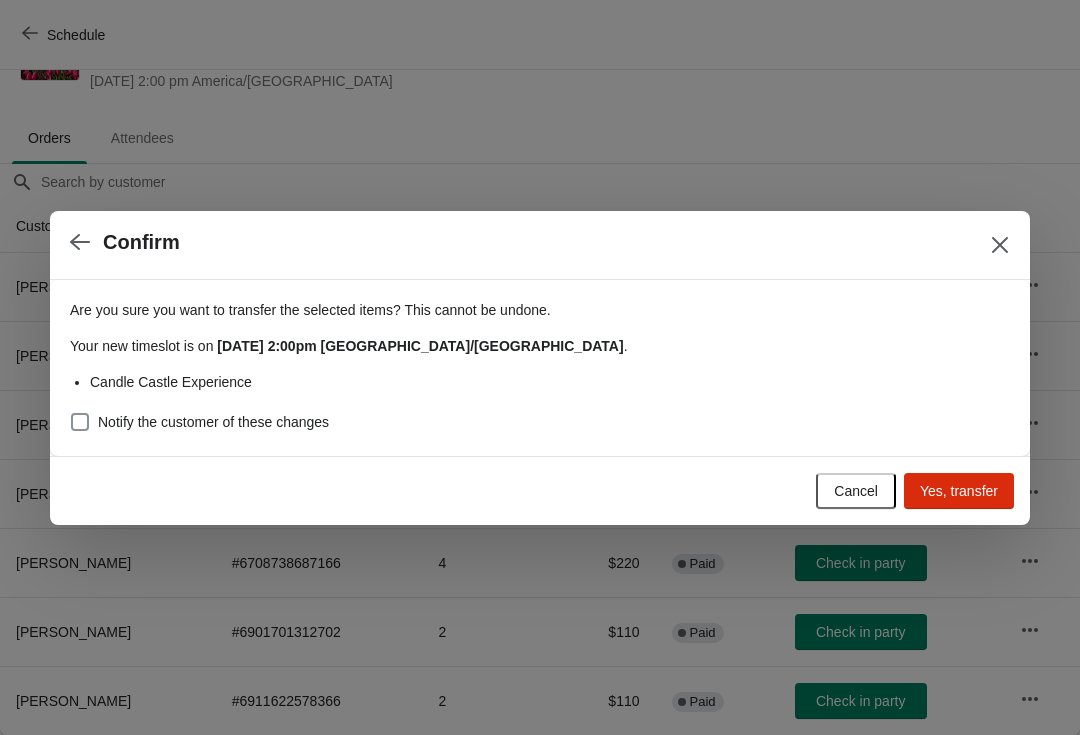 click on "Notify the customer of these changes" at bounding box center (213, 422) 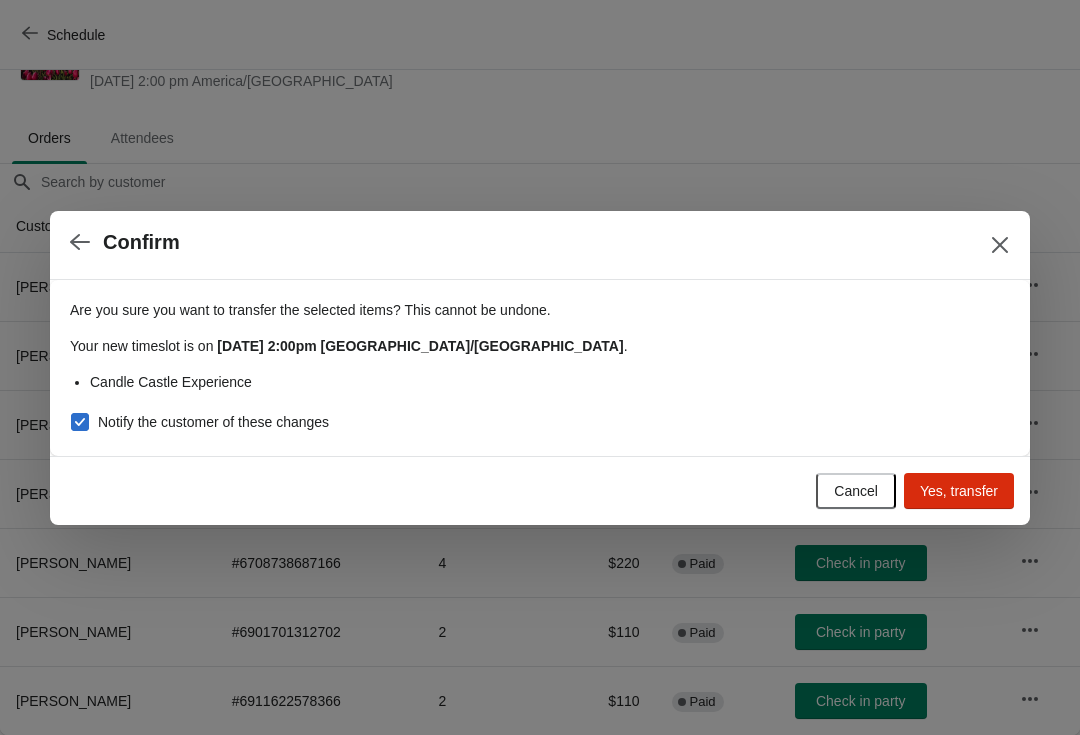 checkbox on "true" 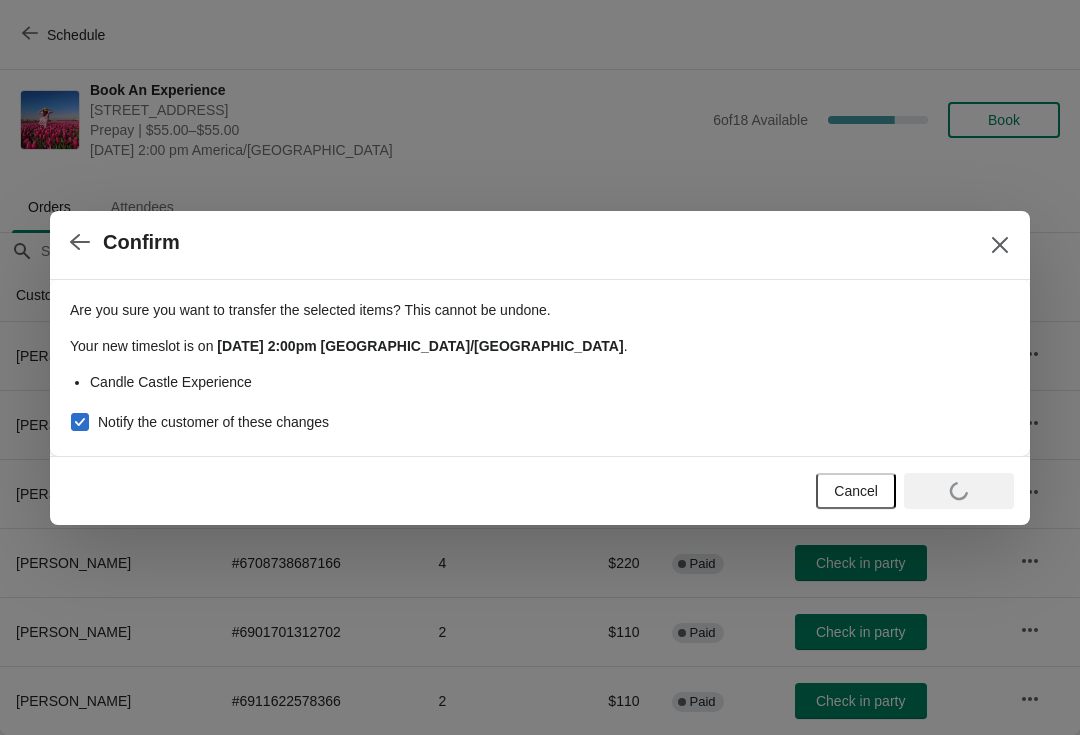 scroll, scrollTop: 10, scrollLeft: 0, axis: vertical 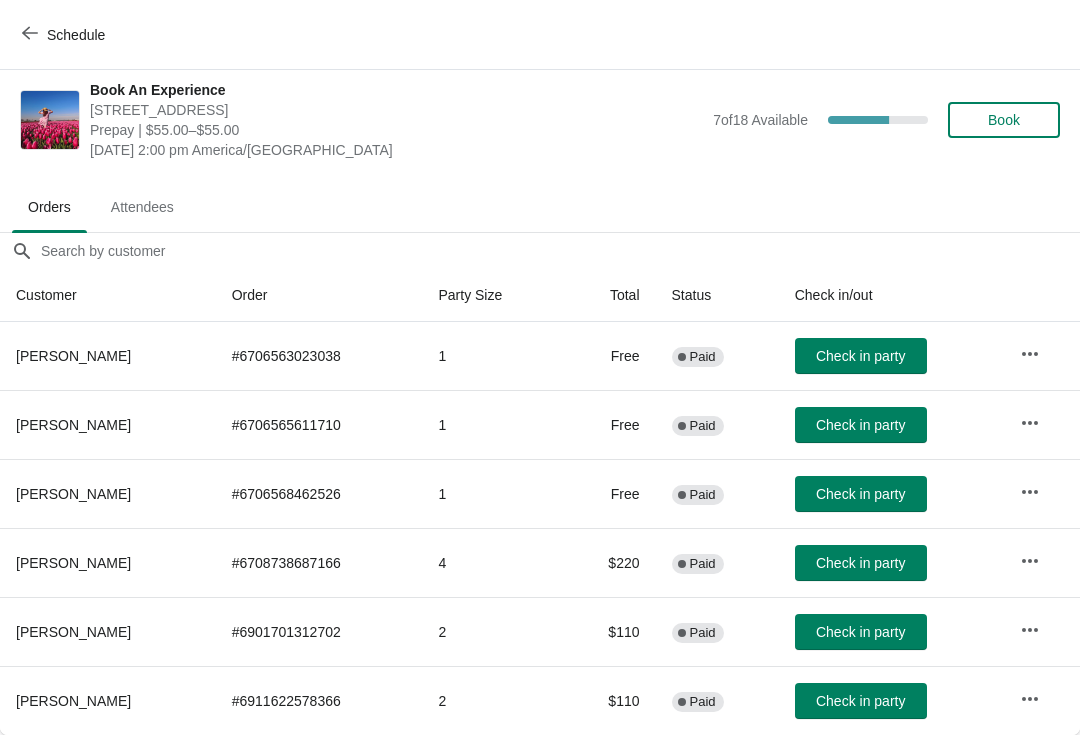 click at bounding box center (1030, 354) 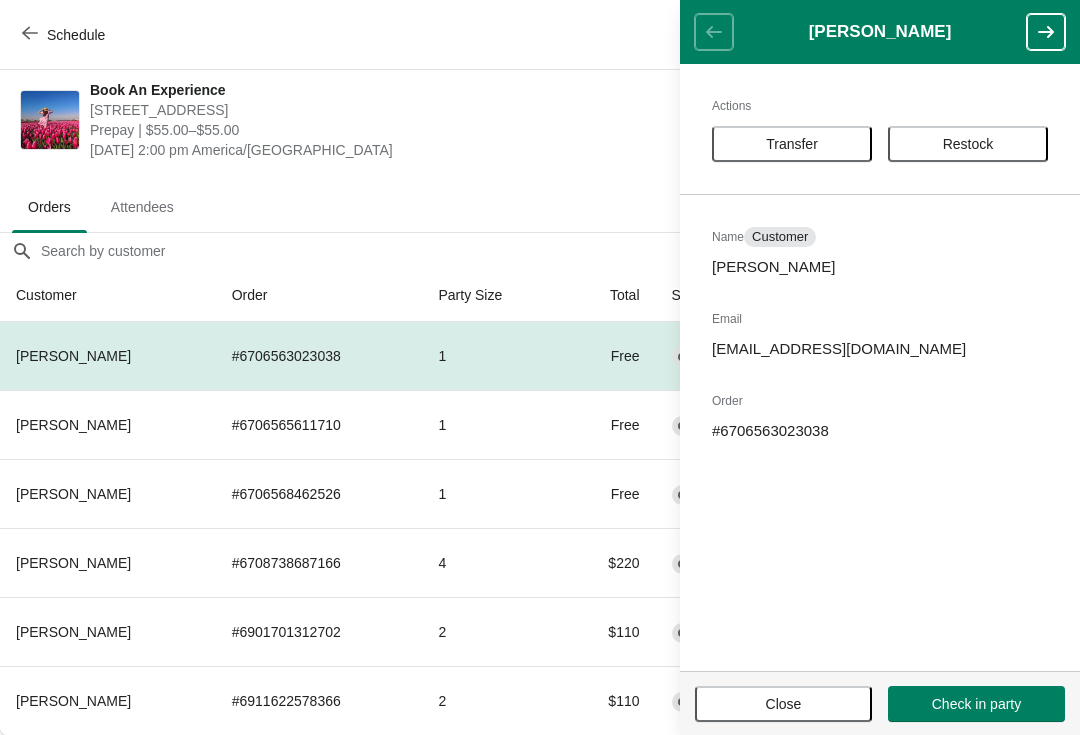 click on "Transfer" at bounding box center (792, 144) 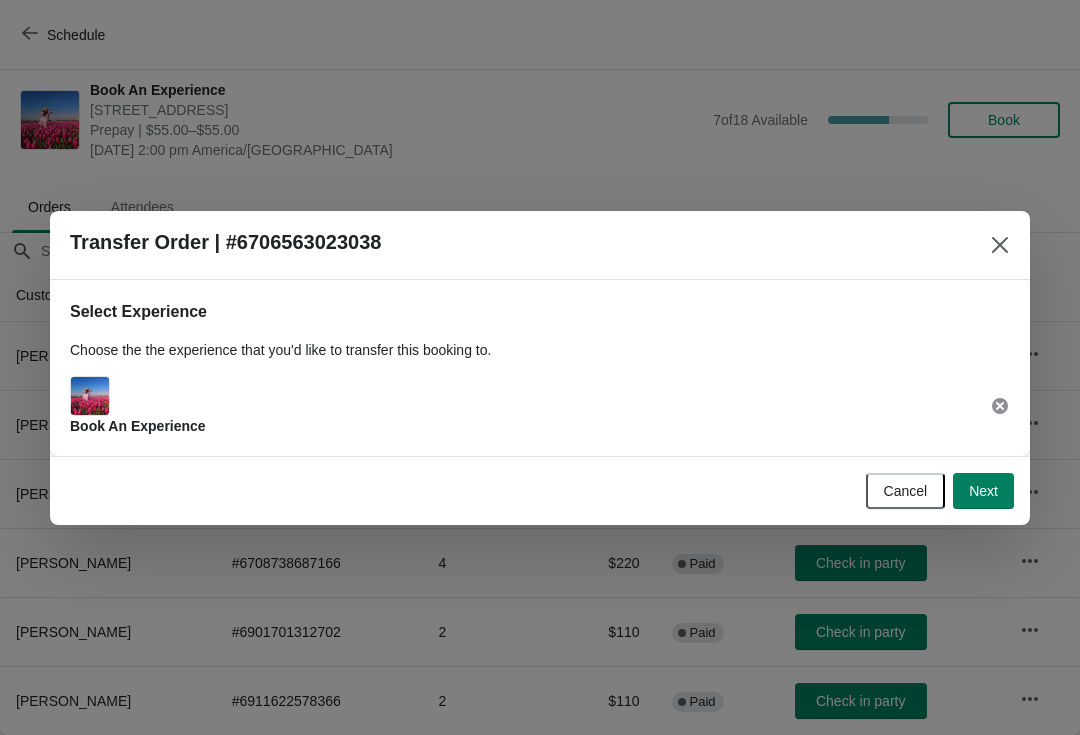 click on "Next" at bounding box center [983, 491] 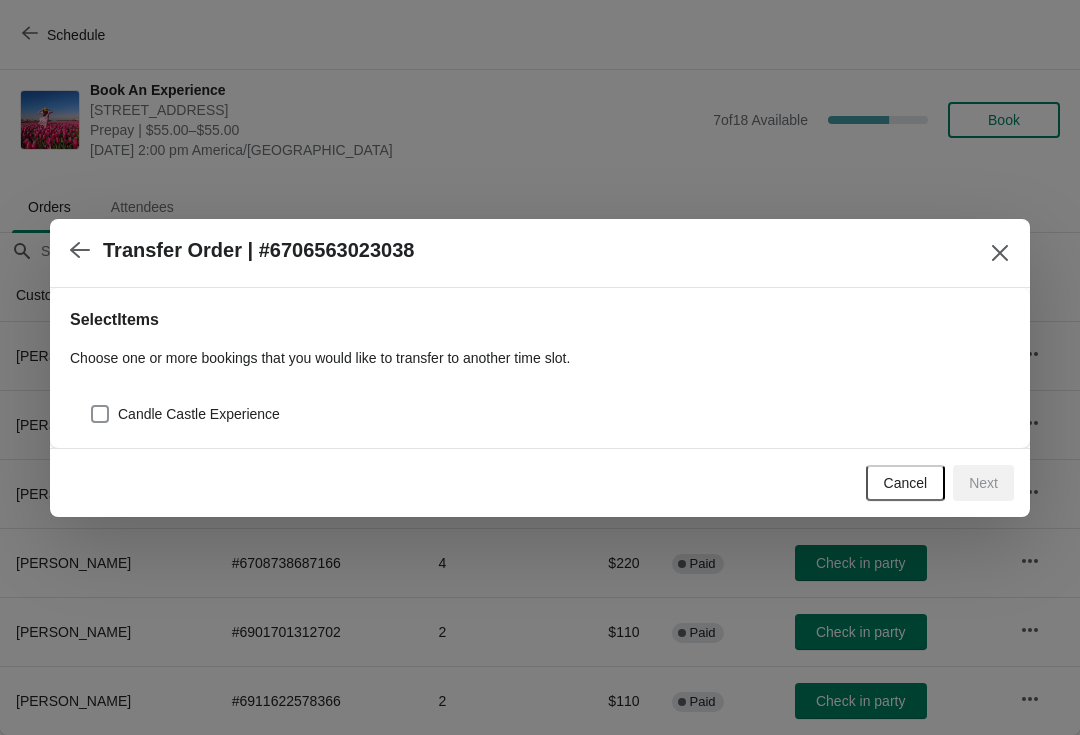 click on "Candle Castle Experience" at bounding box center (199, 414) 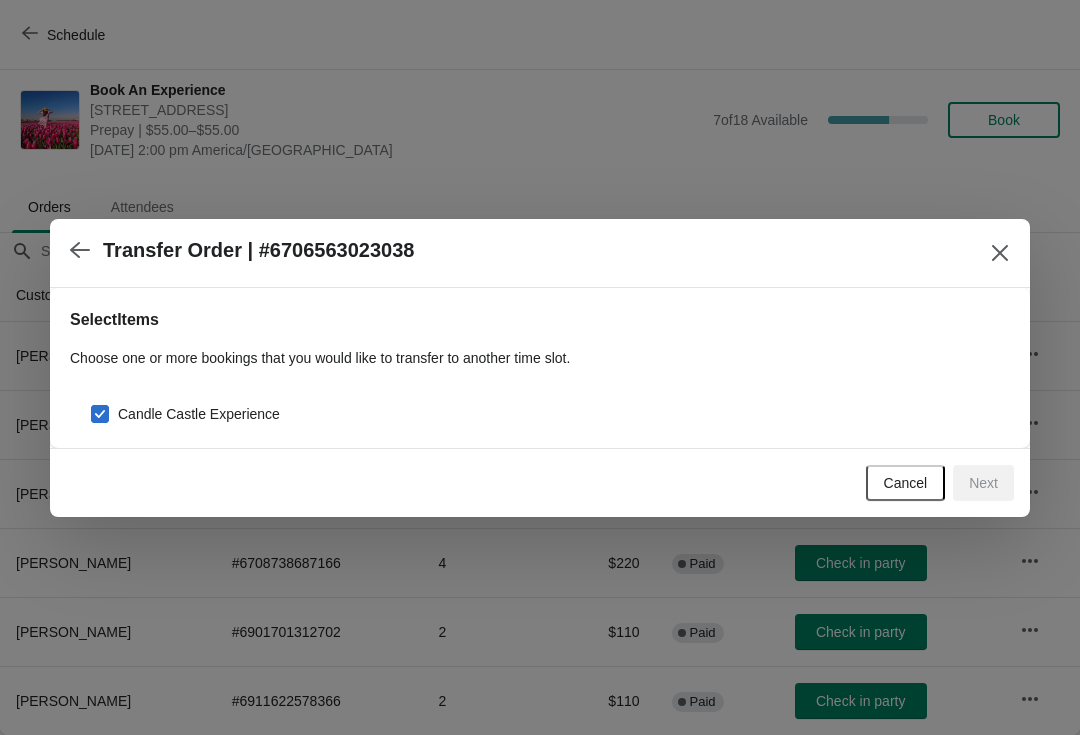 checkbox on "true" 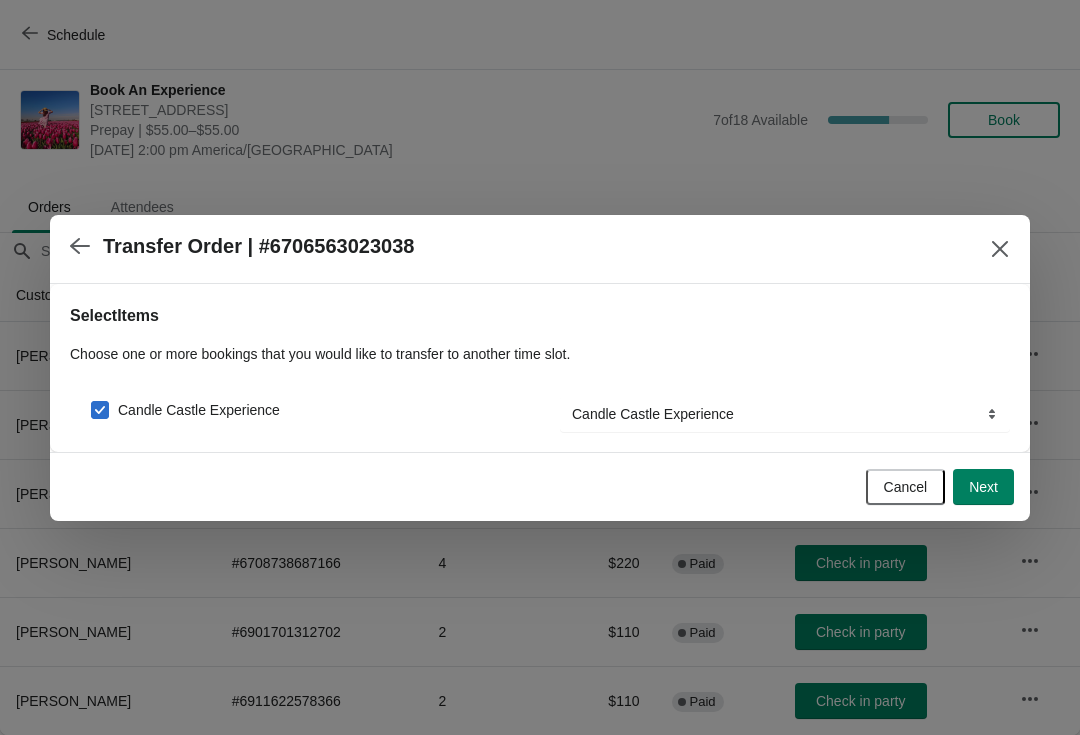 click on "Next" at bounding box center (983, 487) 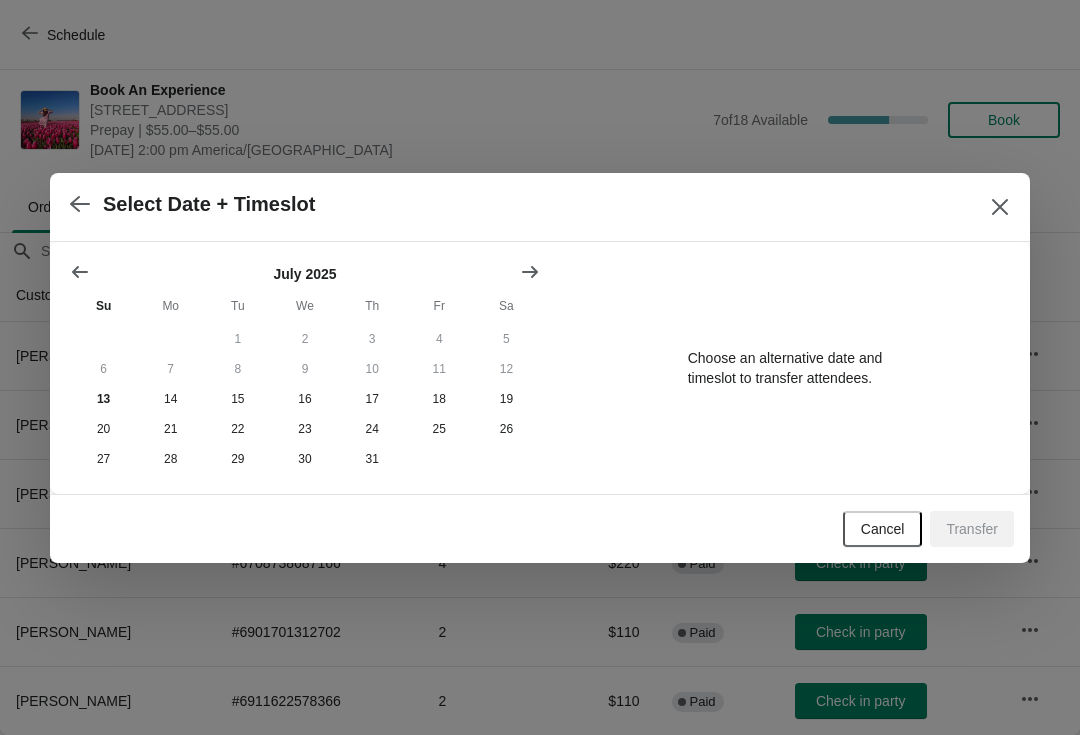 click 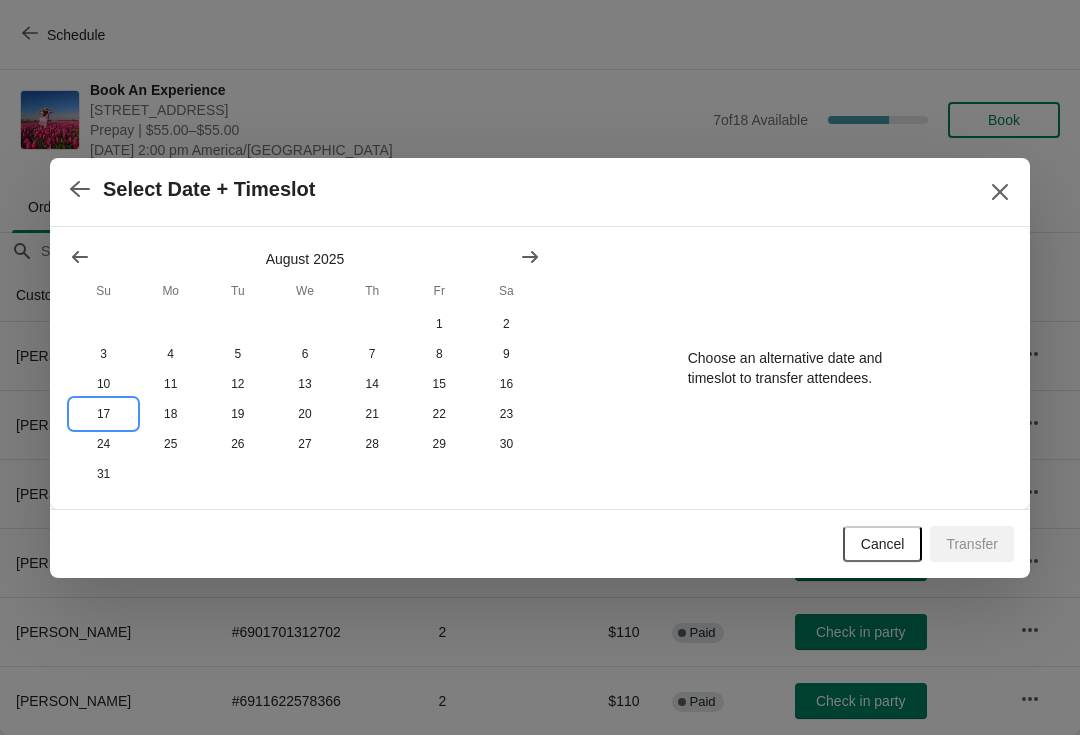 click on "17" at bounding box center [103, 414] 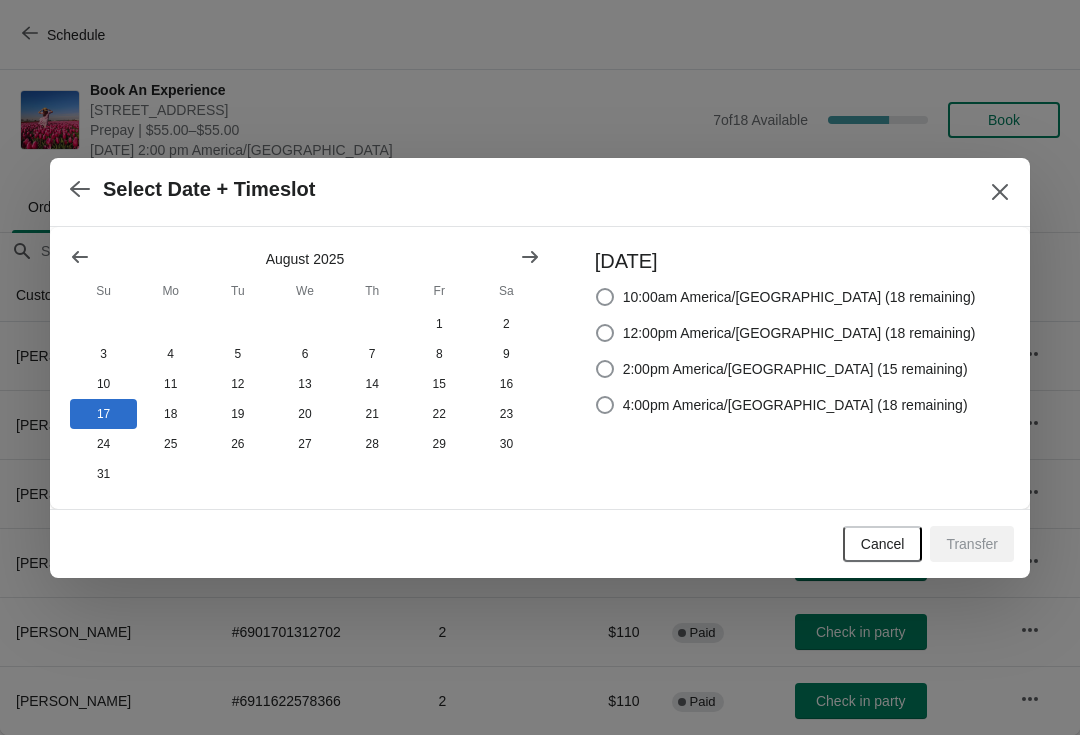 click on "2:00pm America/[GEOGRAPHIC_DATA] (15 remaining)" at bounding box center (795, 369) 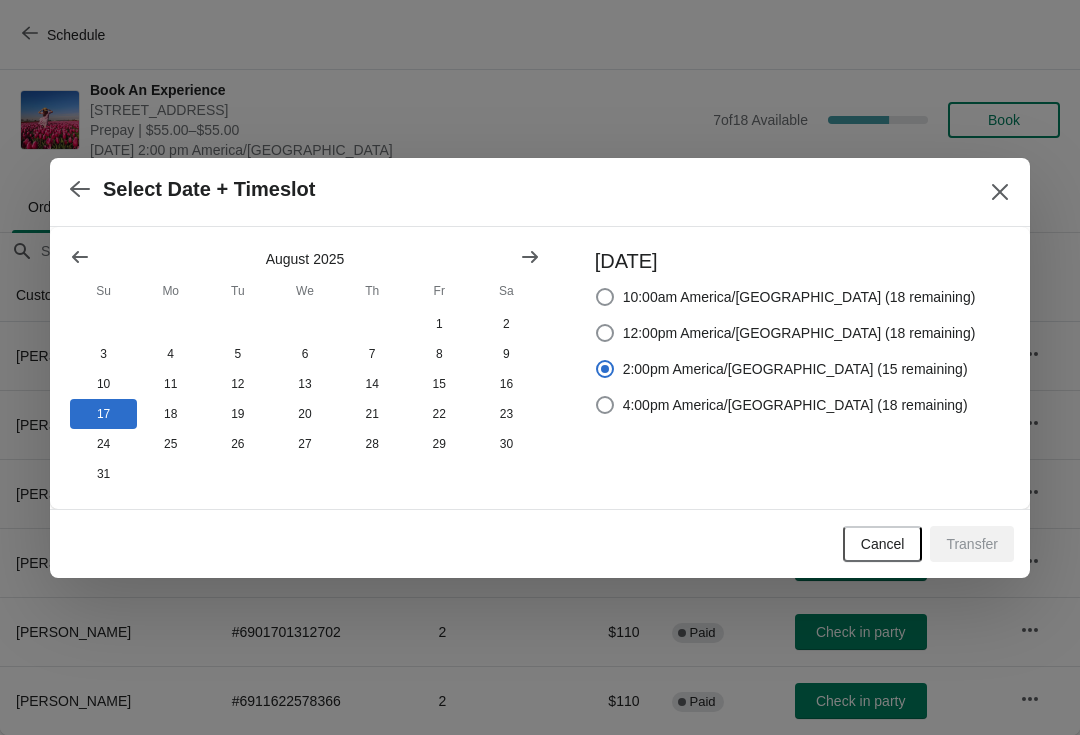 radio on "true" 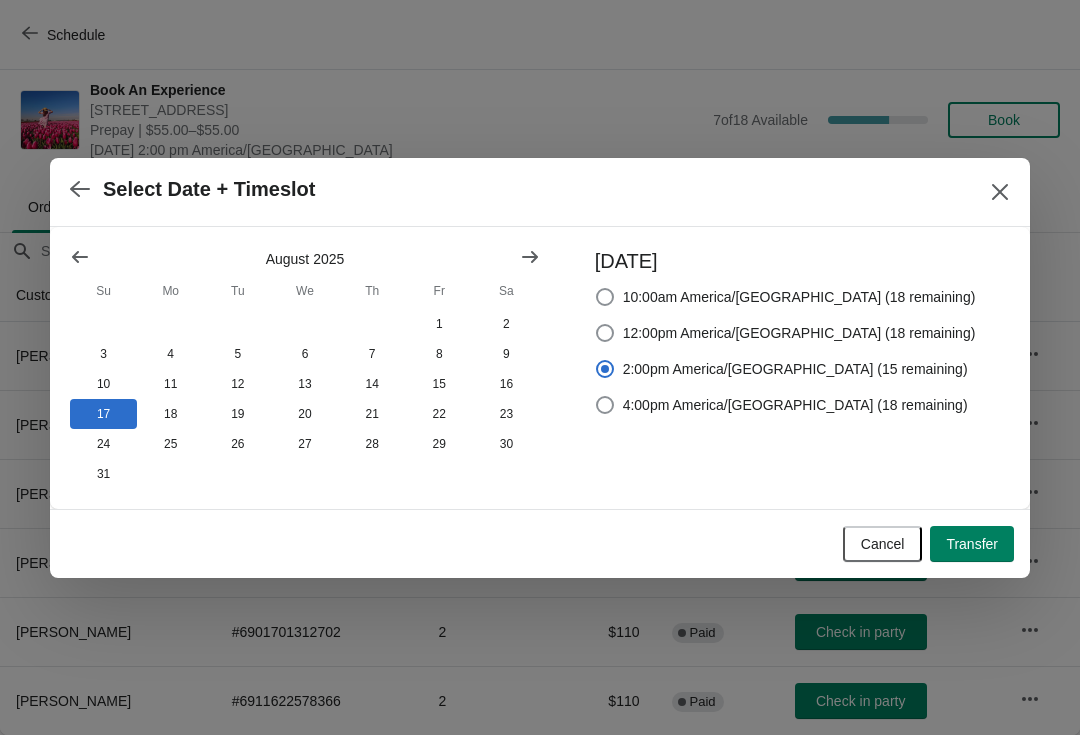 click on "Transfer" at bounding box center [972, 544] 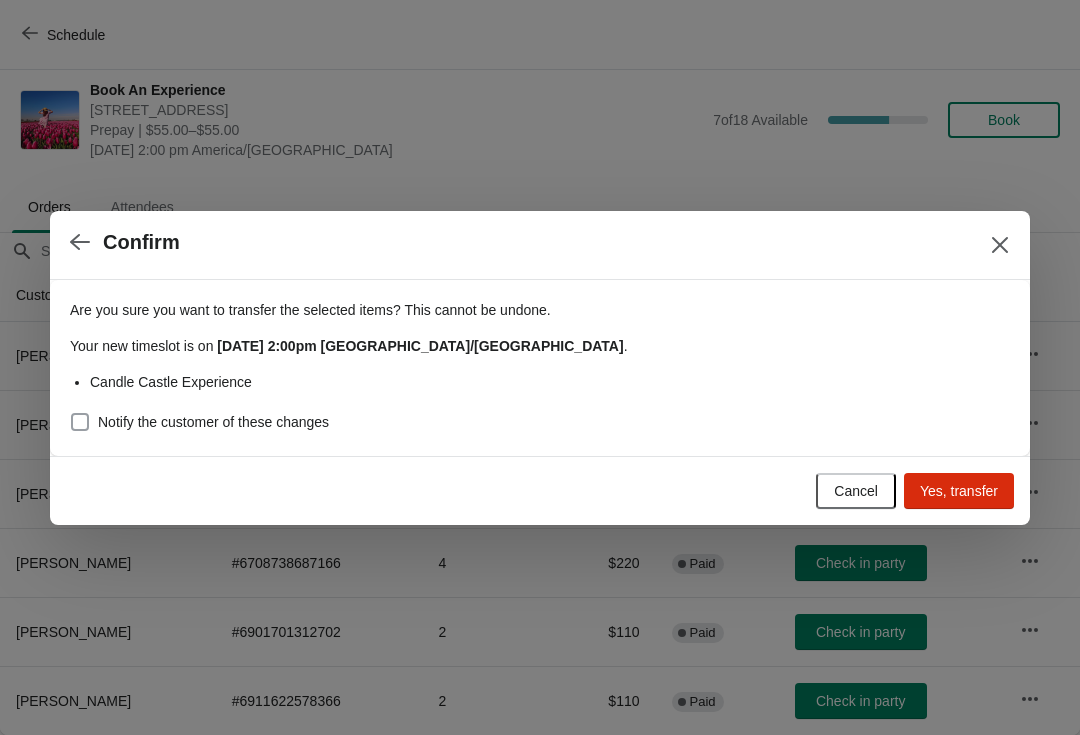 click on "Notify the customer of these changes" at bounding box center (213, 422) 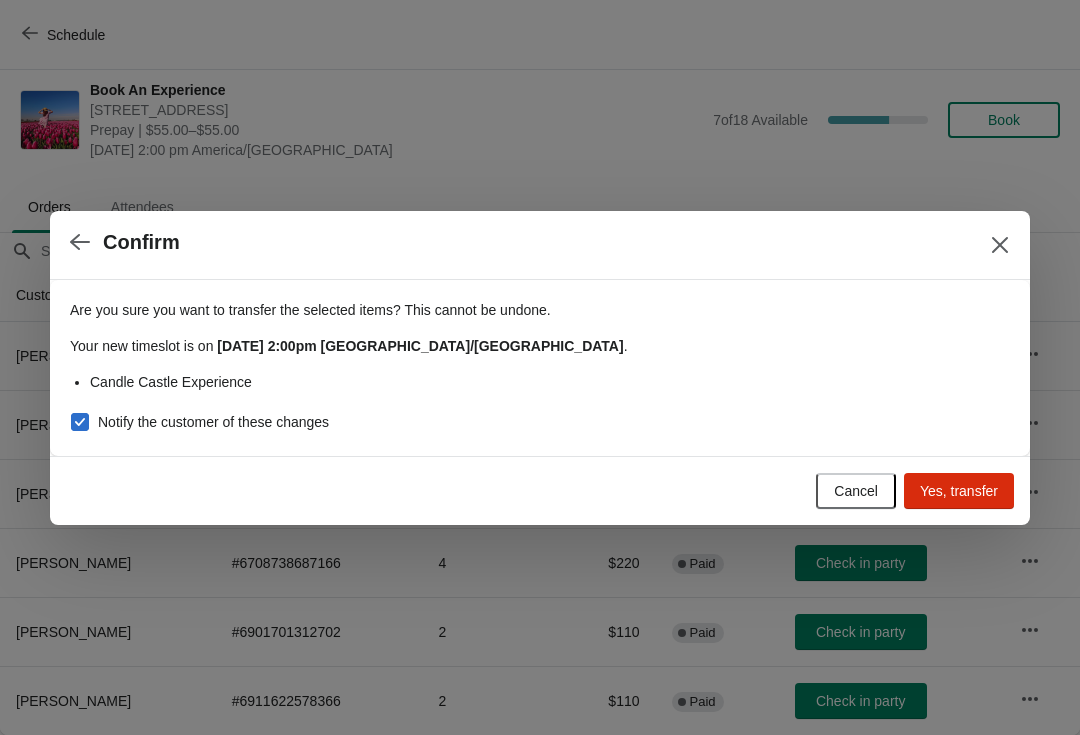 click on "Yes, transfer" at bounding box center (959, 491) 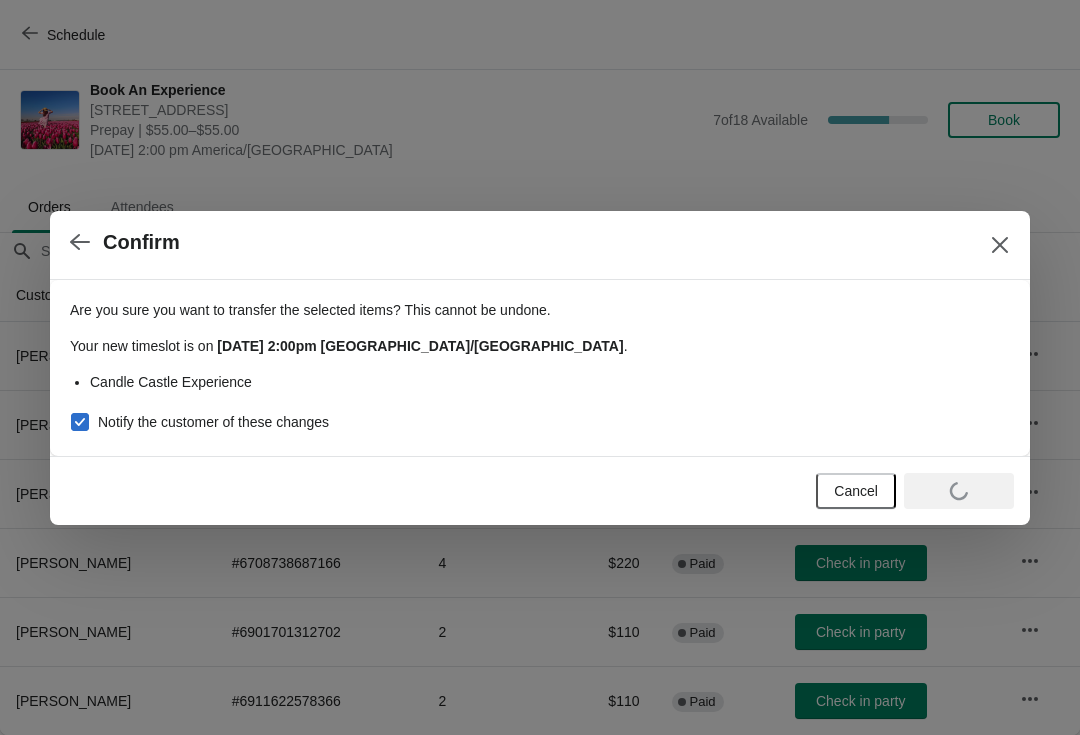 scroll, scrollTop: 0, scrollLeft: 0, axis: both 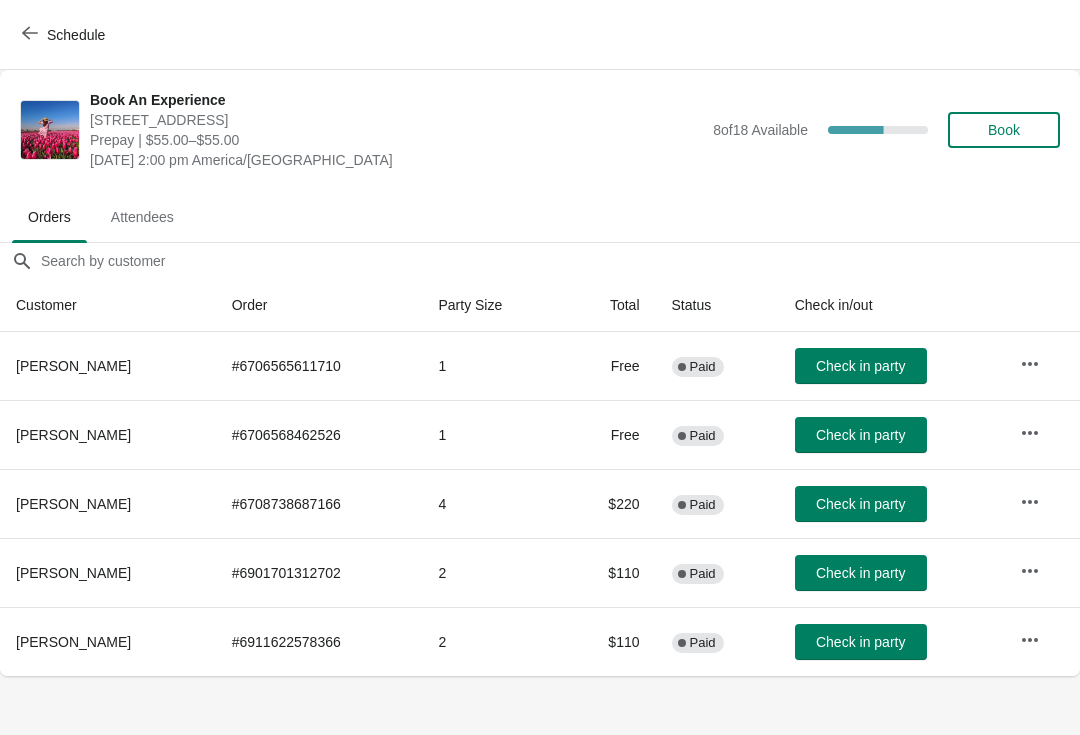click 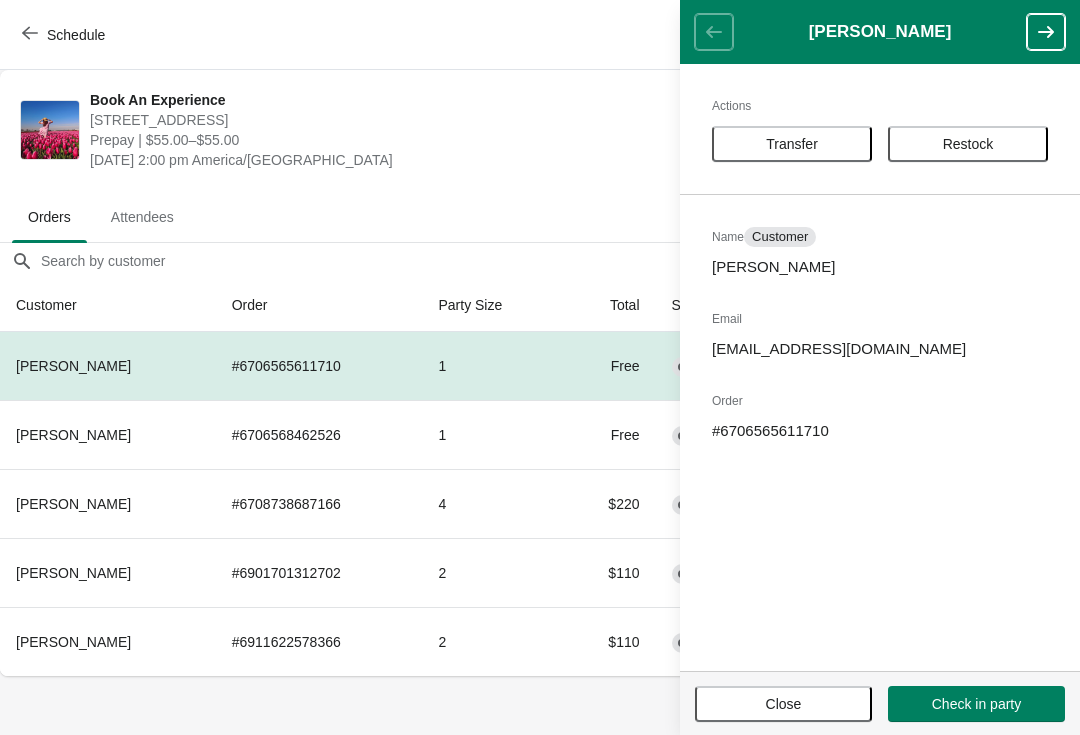 click on "Transfer" at bounding box center [792, 144] 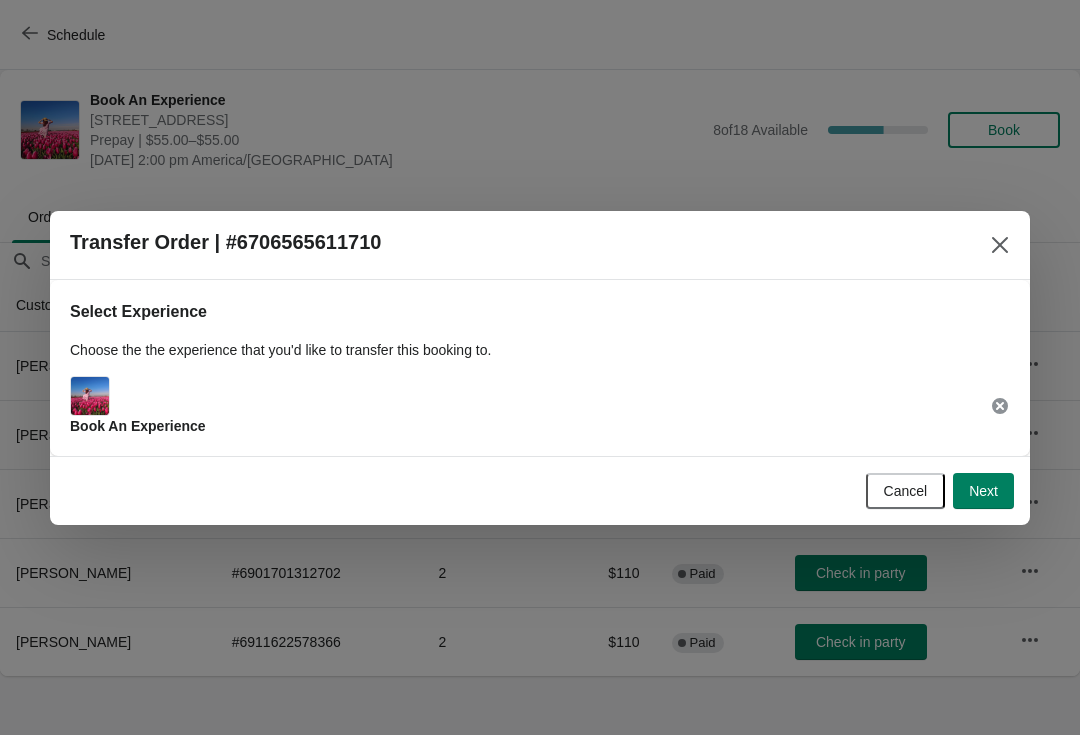 click on "Next" at bounding box center (983, 491) 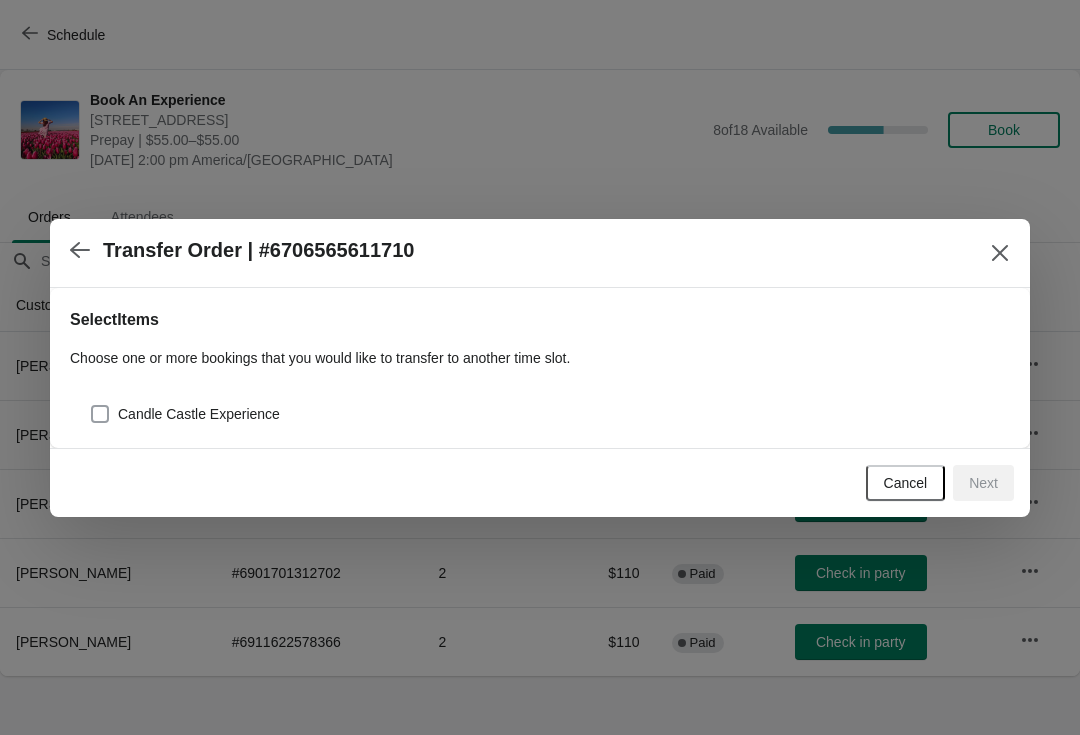click on "Candle Castle Experience" at bounding box center (185, 414) 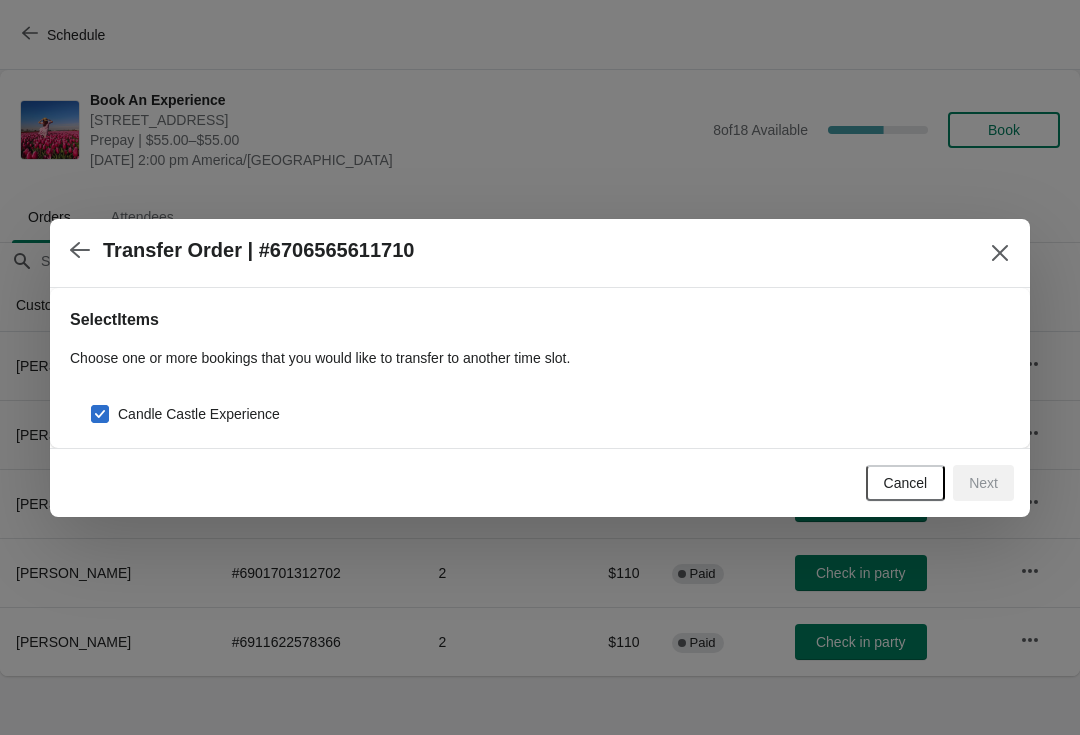 checkbox on "true" 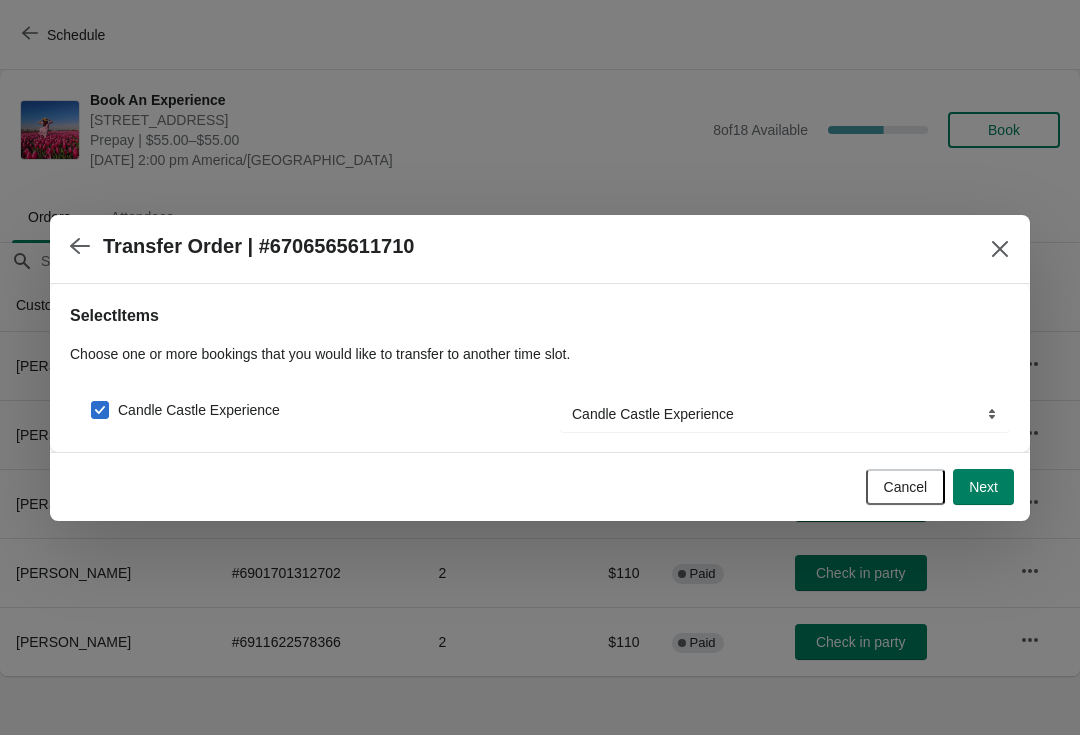 click on "Next" at bounding box center (983, 487) 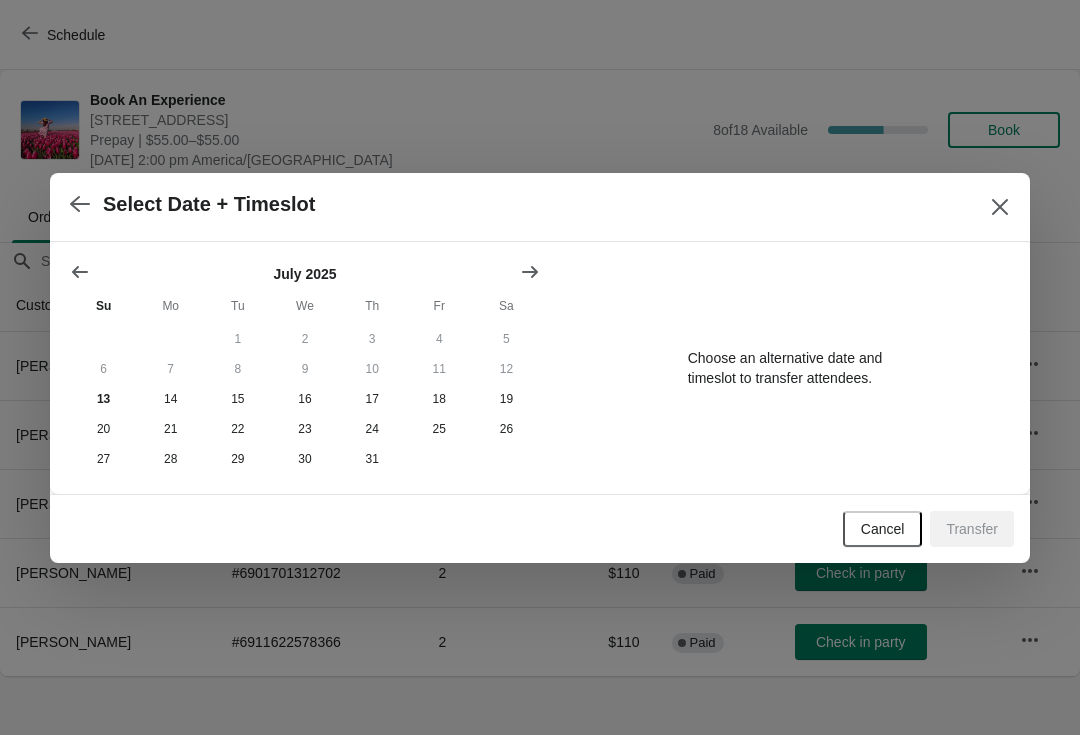 click 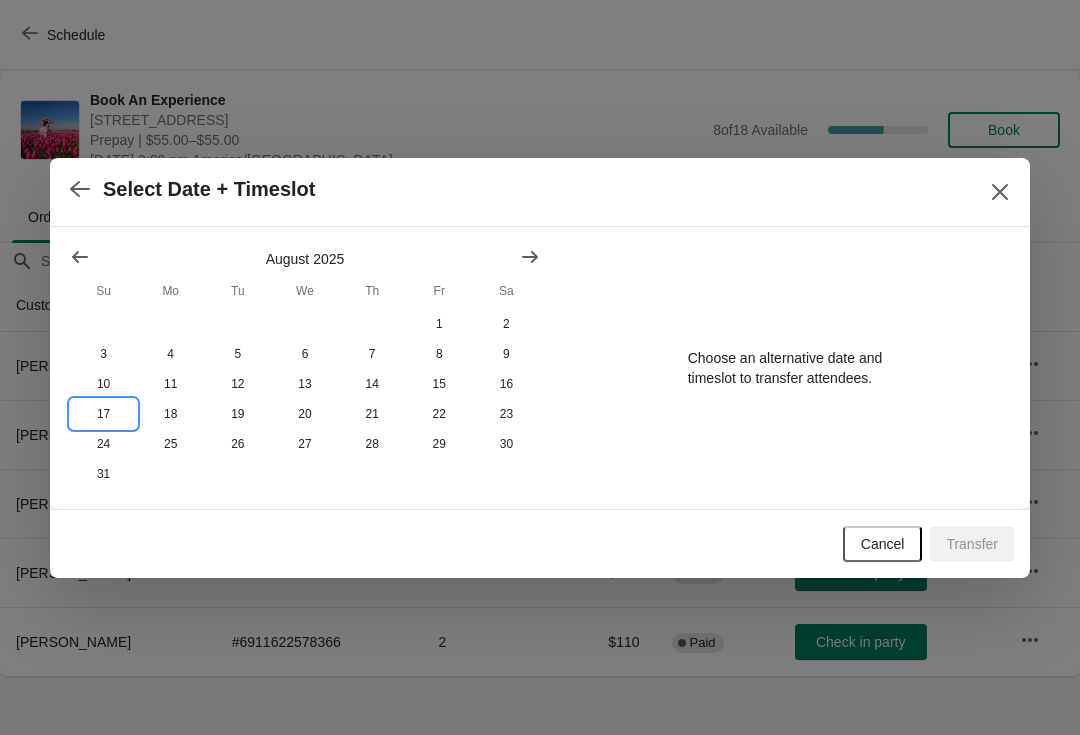 click on "17" at bounding box center [103, 414] 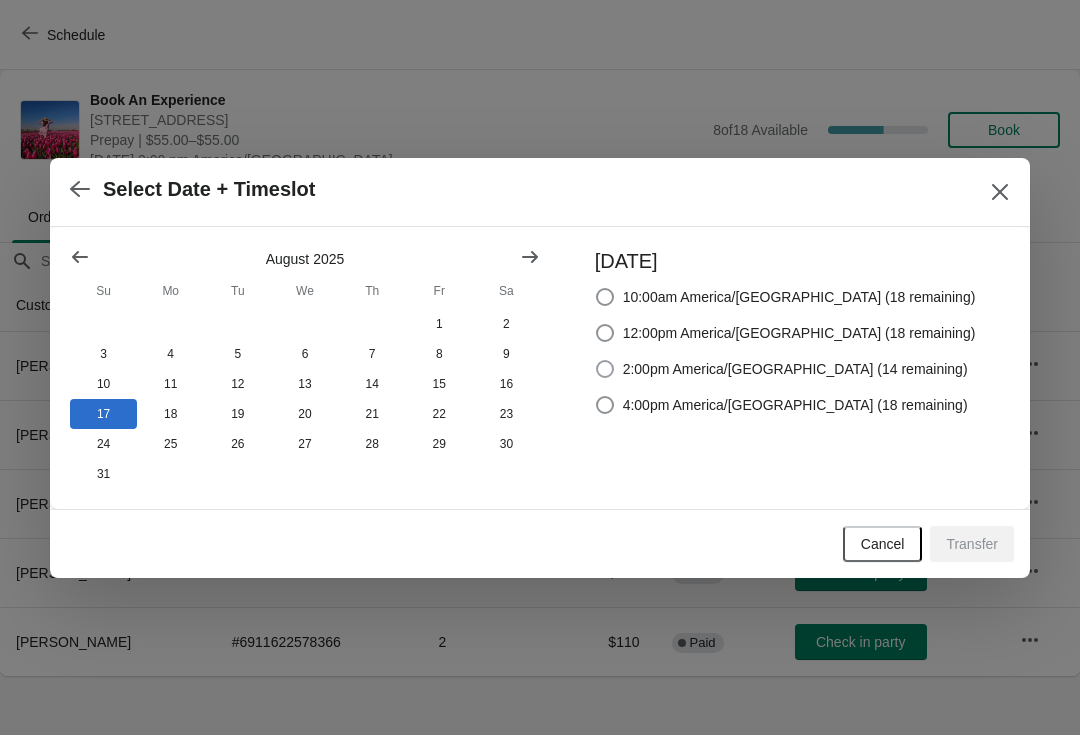 click on "2:00pm America/[GEOGRAPHIC_DATA] (14 remaining)" at bounding box center (795, 369) 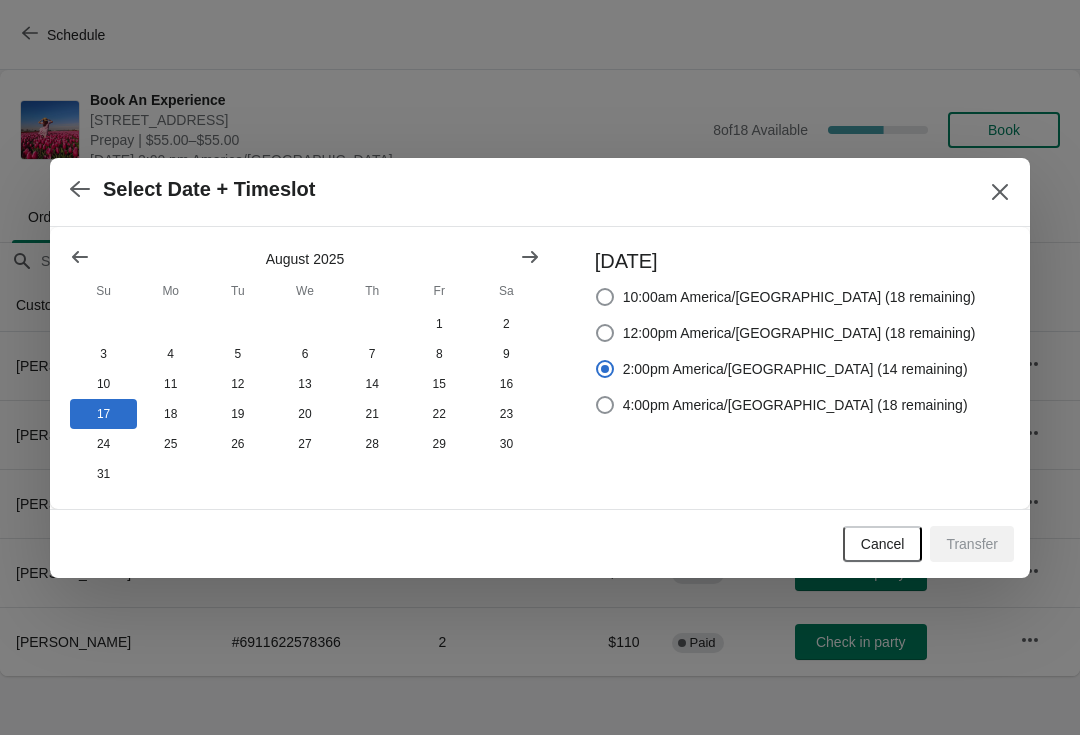 radio on "true" 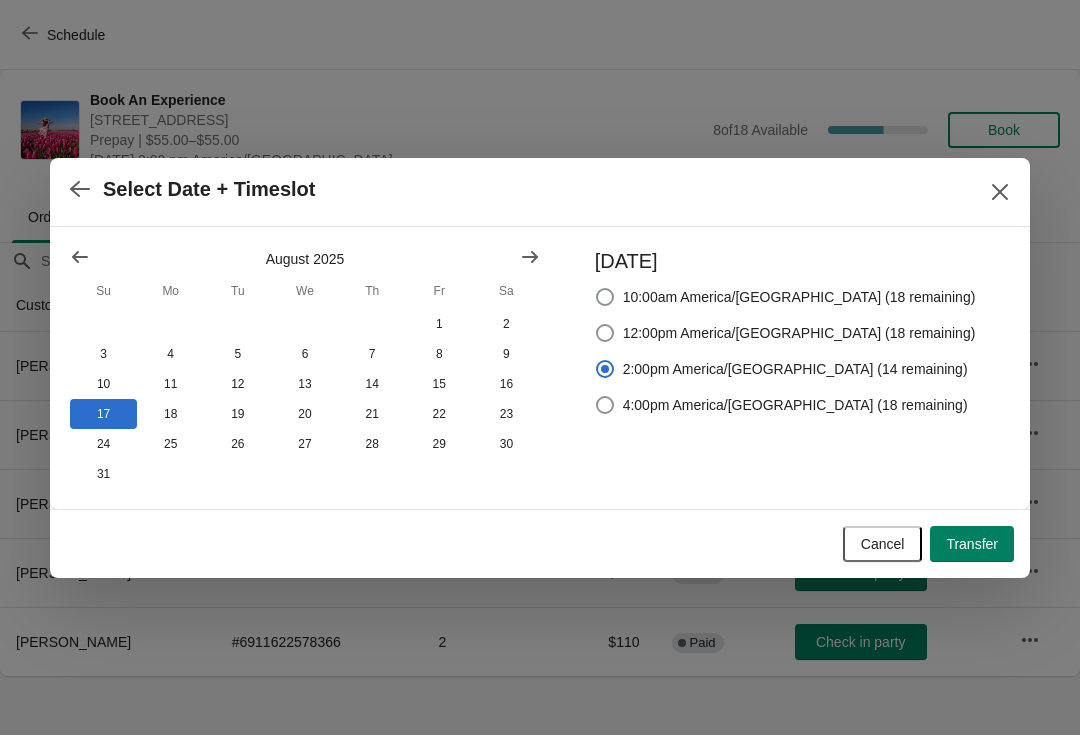 click on "Transfer" at bounding box center [972, 544] 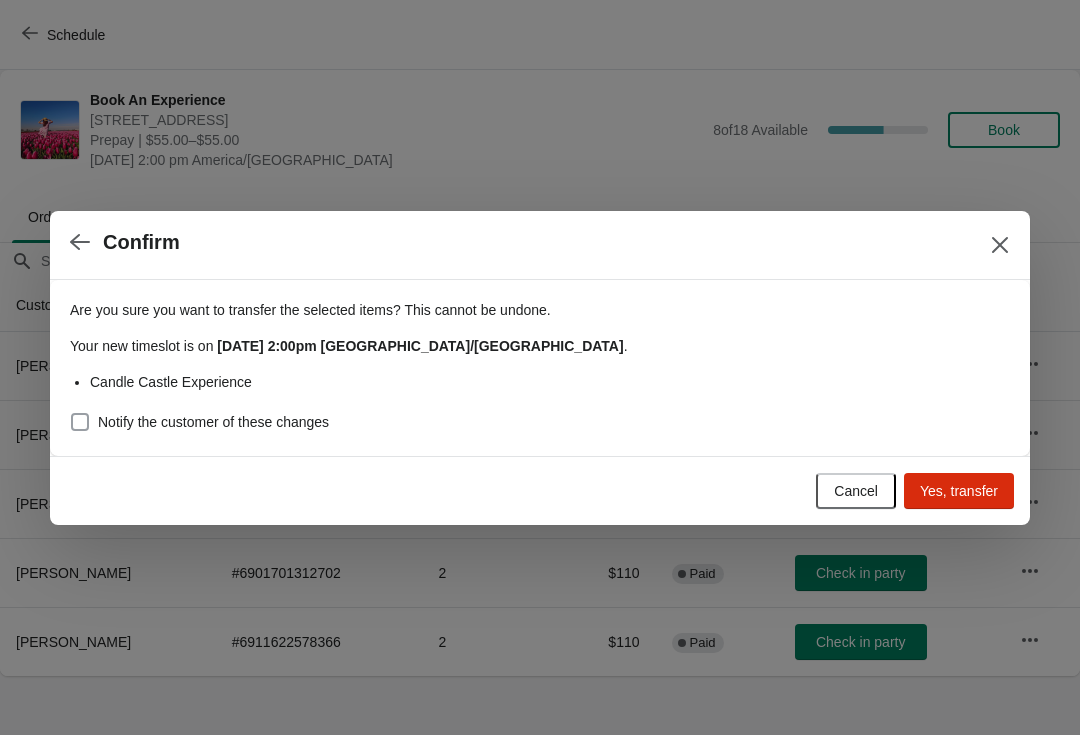 click on "Notify the customer of these changes" at bounding box center (199, 422) 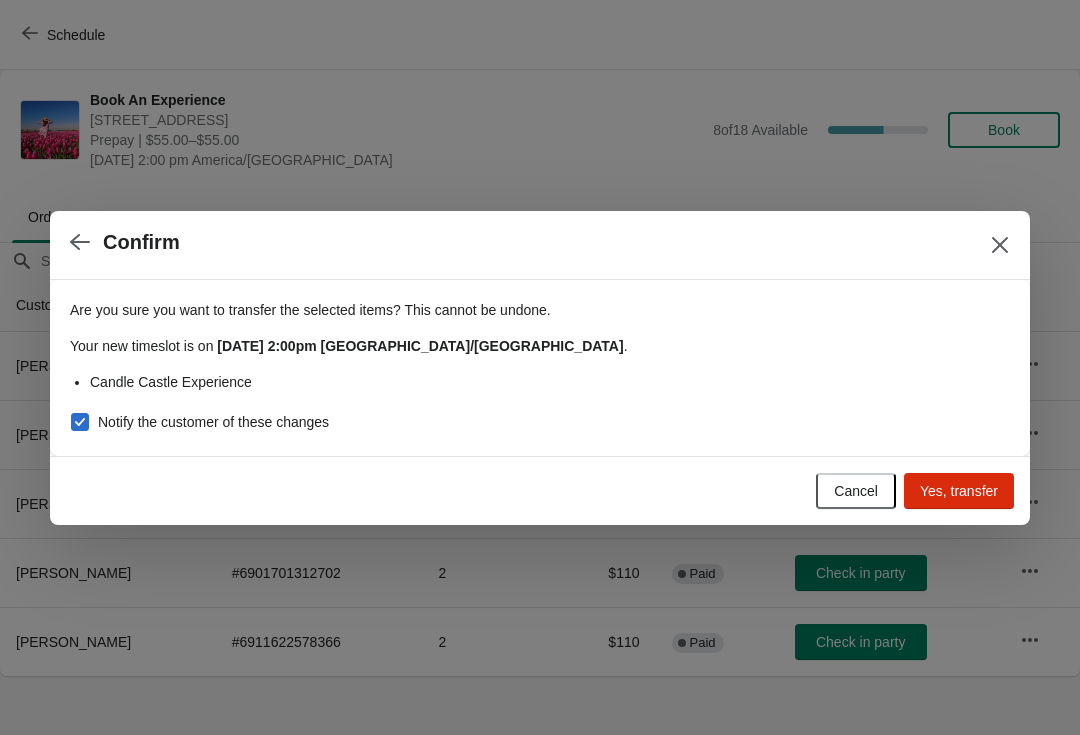 click on "Yes, transfer" at bounding box center (959, 491) 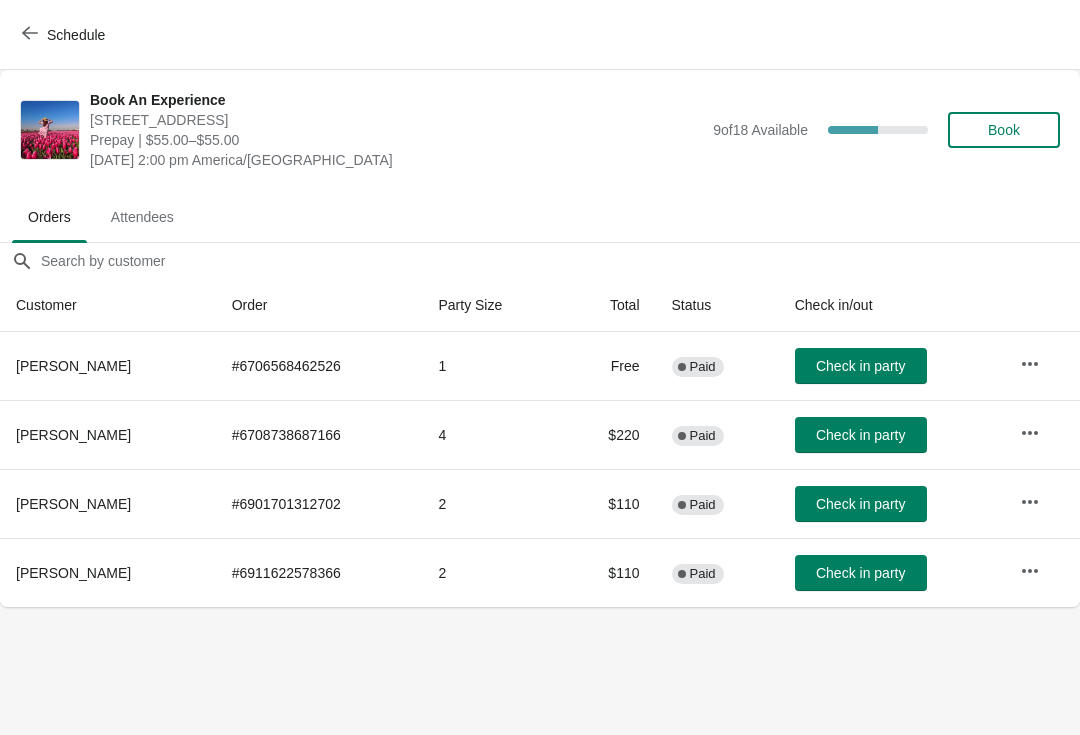 click at bounding box center [1030, 364] 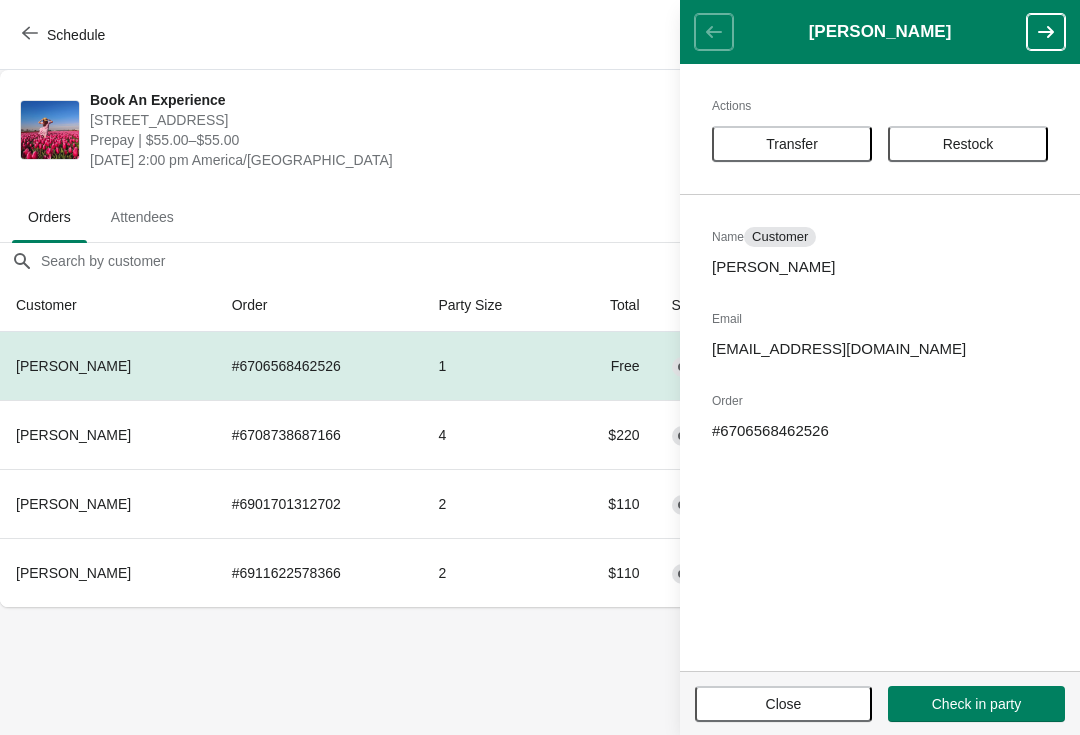 click on "Transfer" at bounding box center (792, 144) 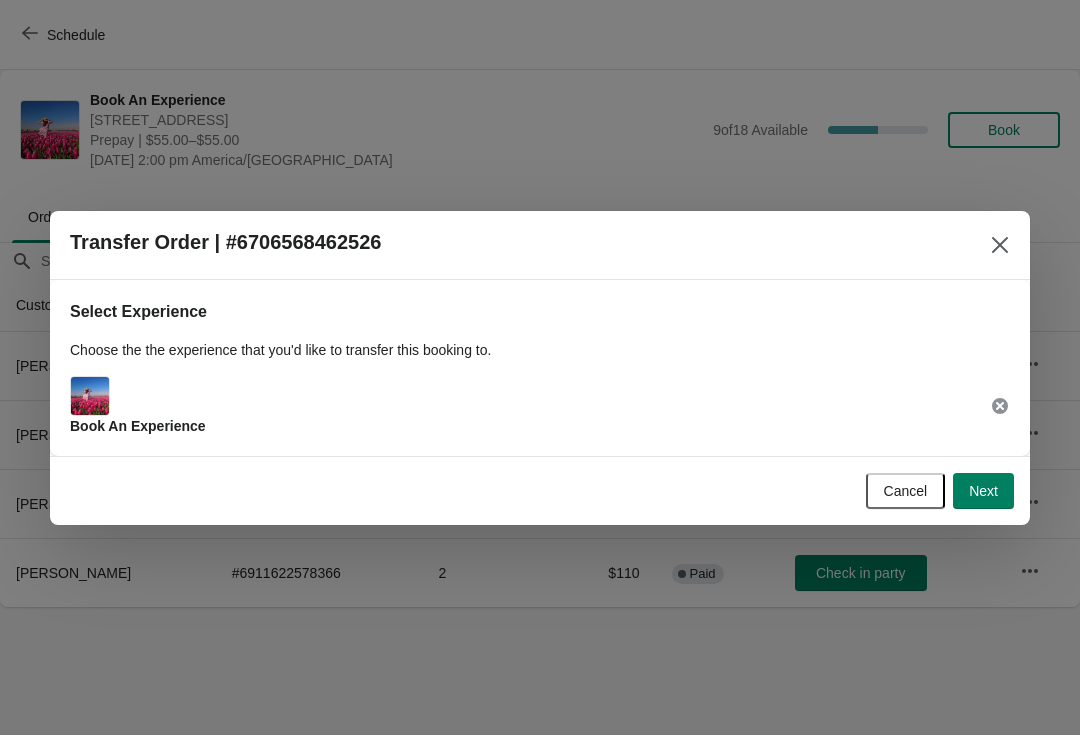 click on "Cancel Next" at bounding box center (540, 490) 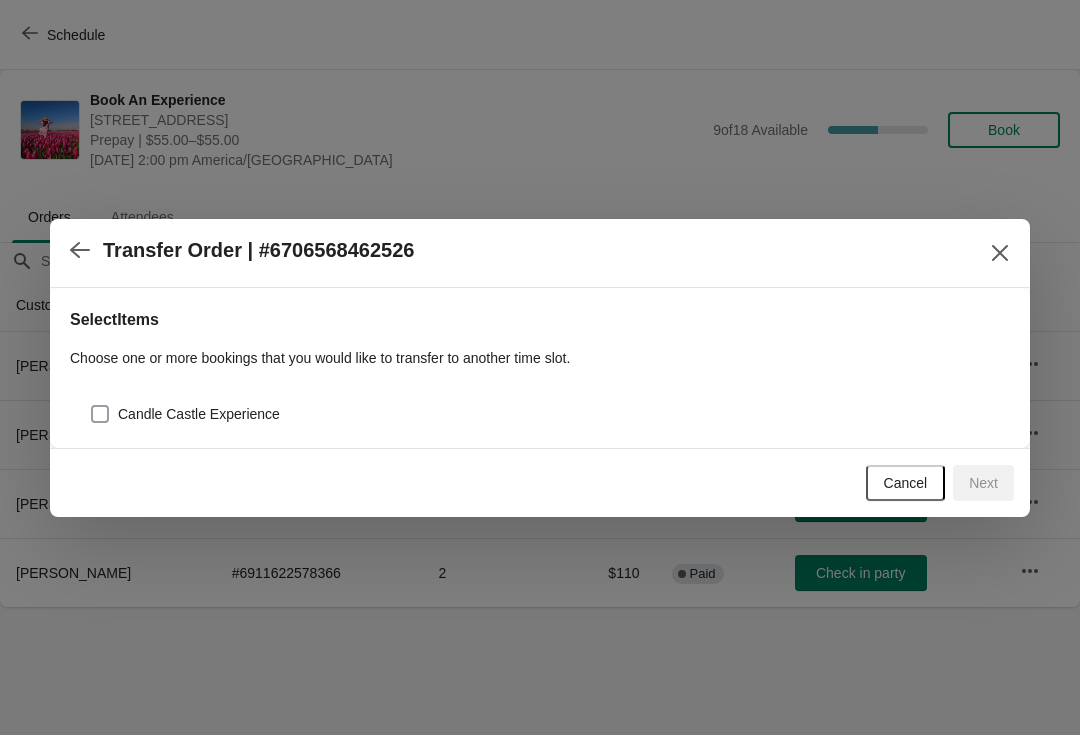 click on "Candle Castle Experience" at bounding box center [199, 414] 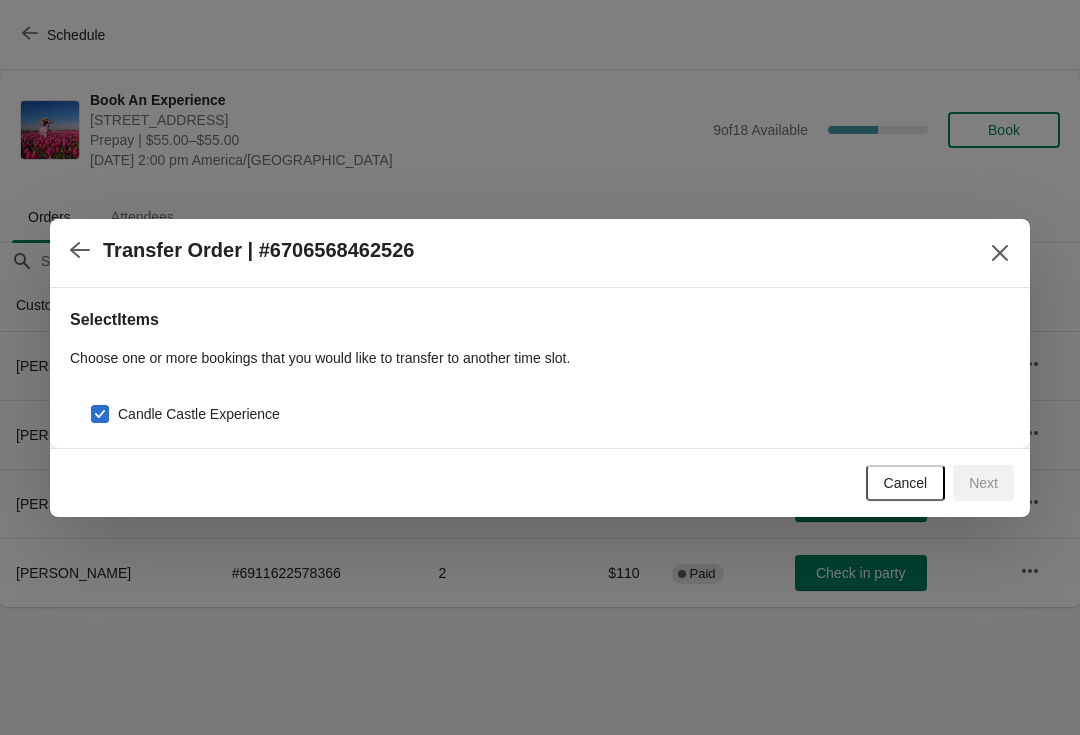 checkbox on "true" 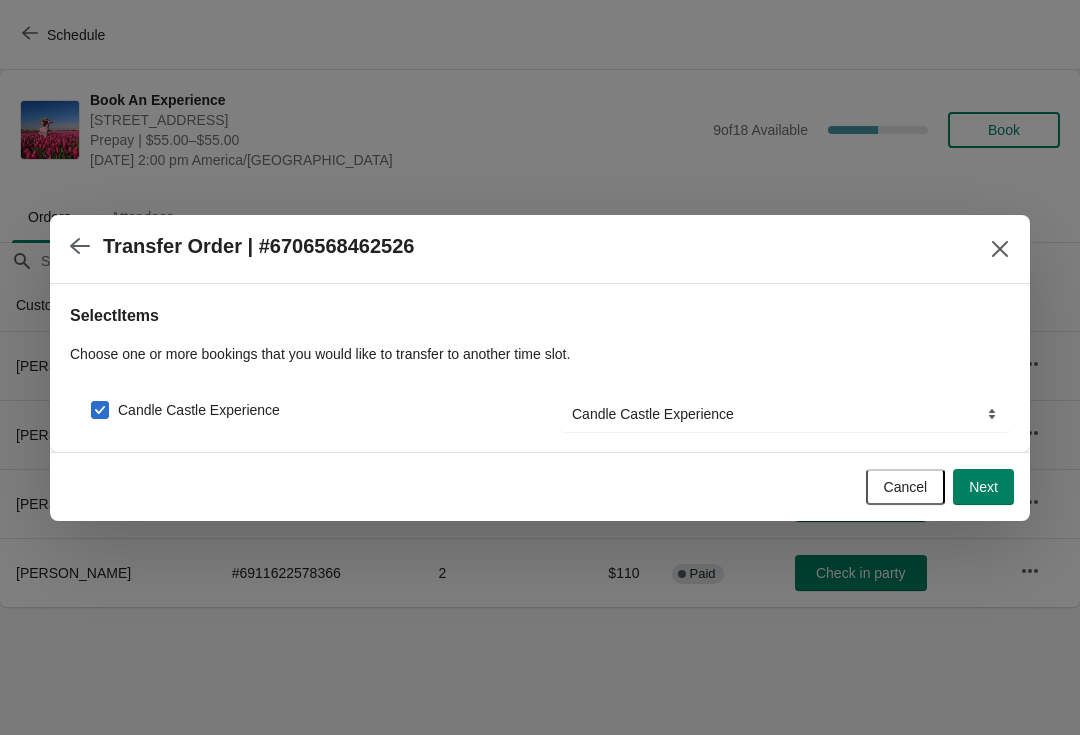 click on "Next" at bounding box center [983, 487] 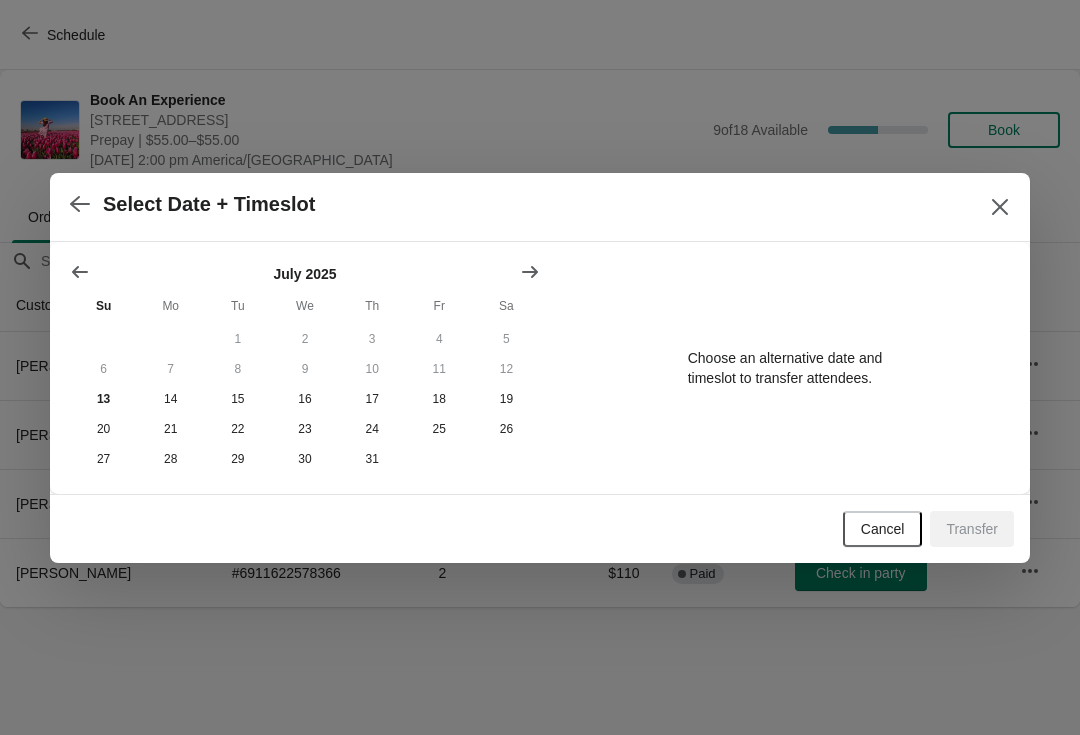 click on "[DATE] Su Mo Tu We Th Fr Sa 1 2 3 4 5 6 7 8 9 10 11 12 13 14 15 16 17 18 19 20 21 22 23 24 25 26 27 28 29 30 31 Choose an alternative date and timeslot to transfer attendees." at bounding box center [540, 368] 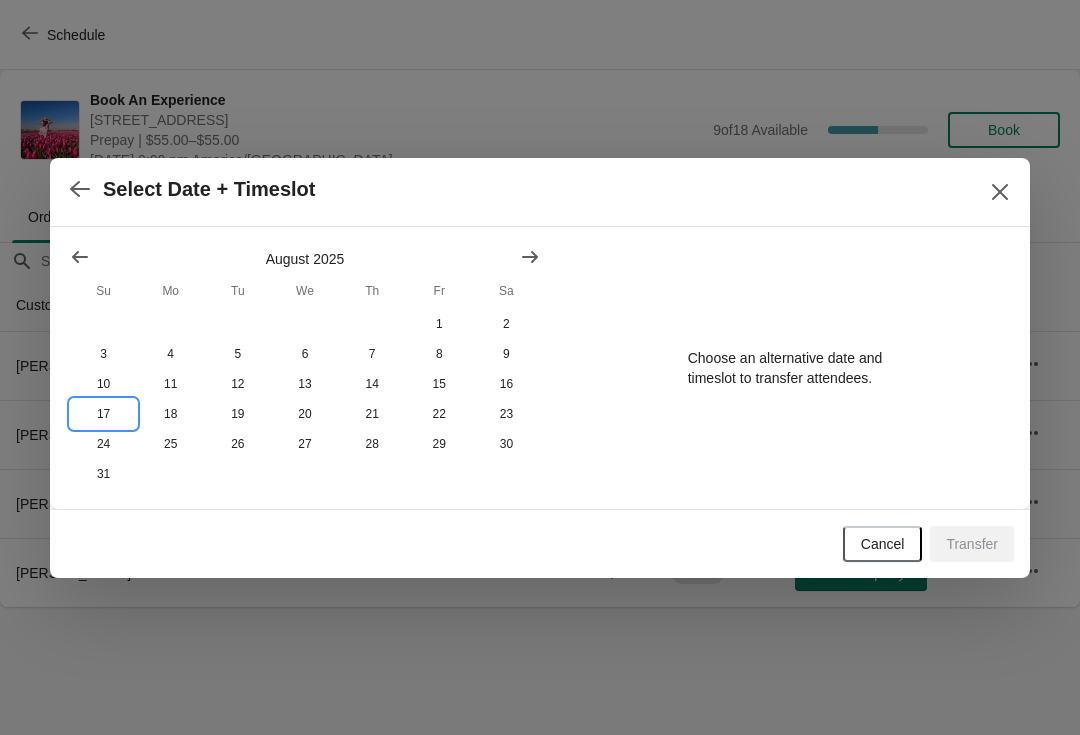 click on "17" at bounding box center (103, 414) 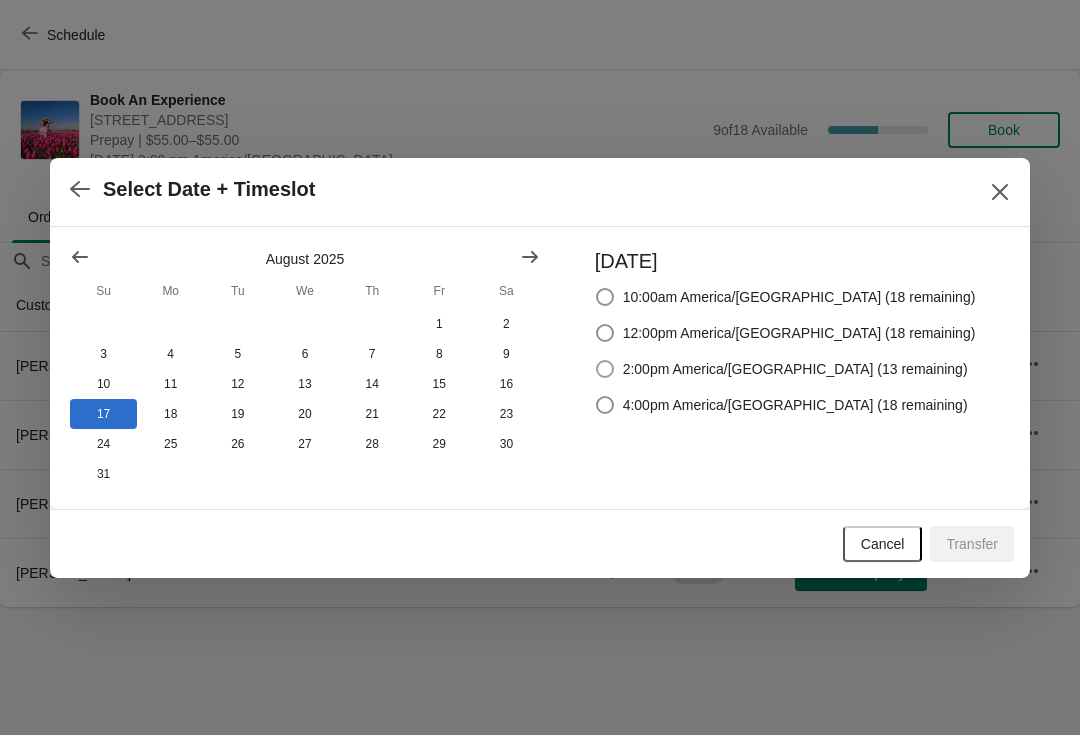 click on "2:00pm America/[GEOGRAPHIC_DATA] (13 remaining)" at bounding box center (795, 369) 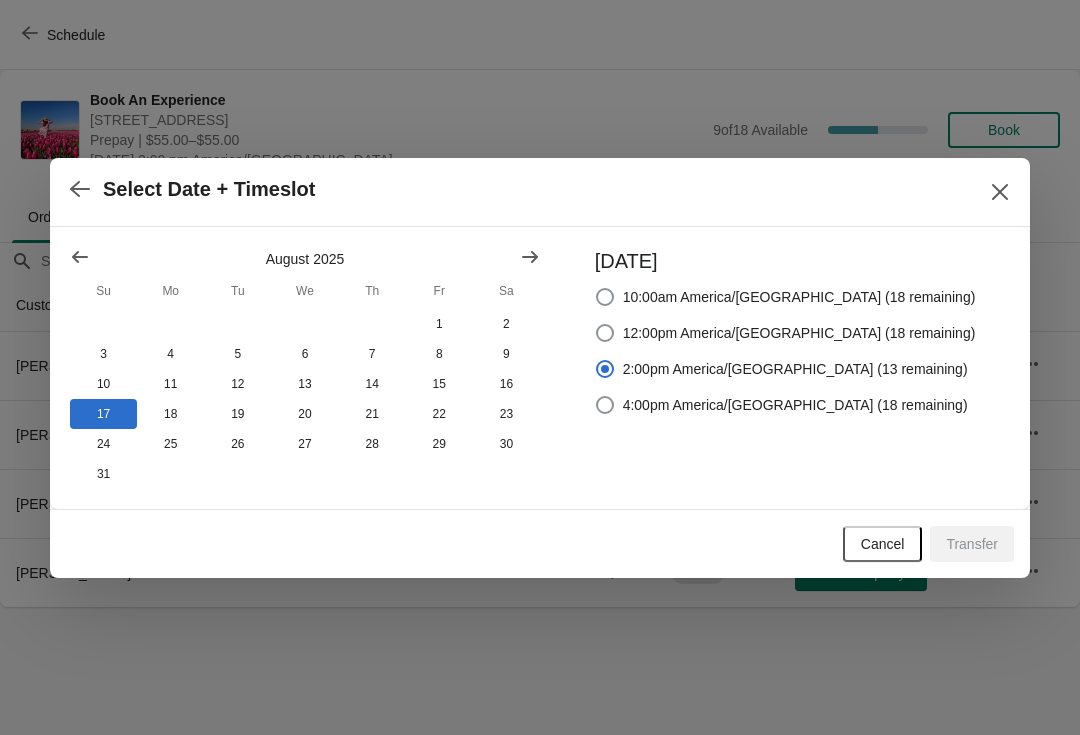radio on "true" 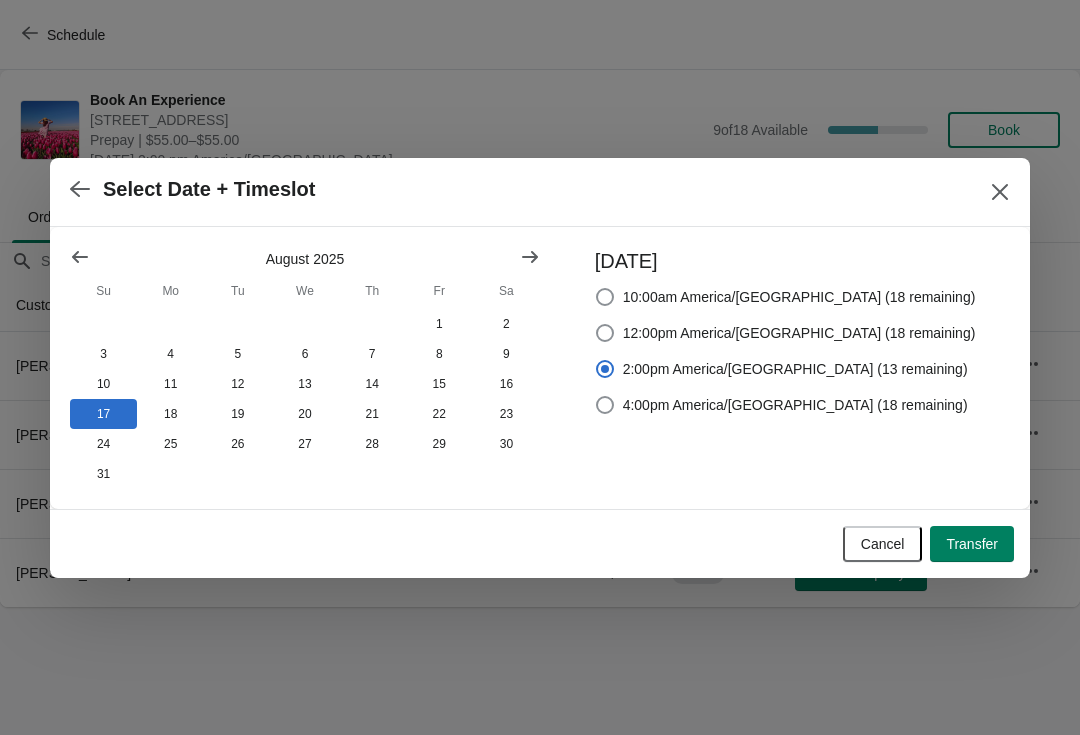 click on "Transfer" at bounding box center (972, 544) 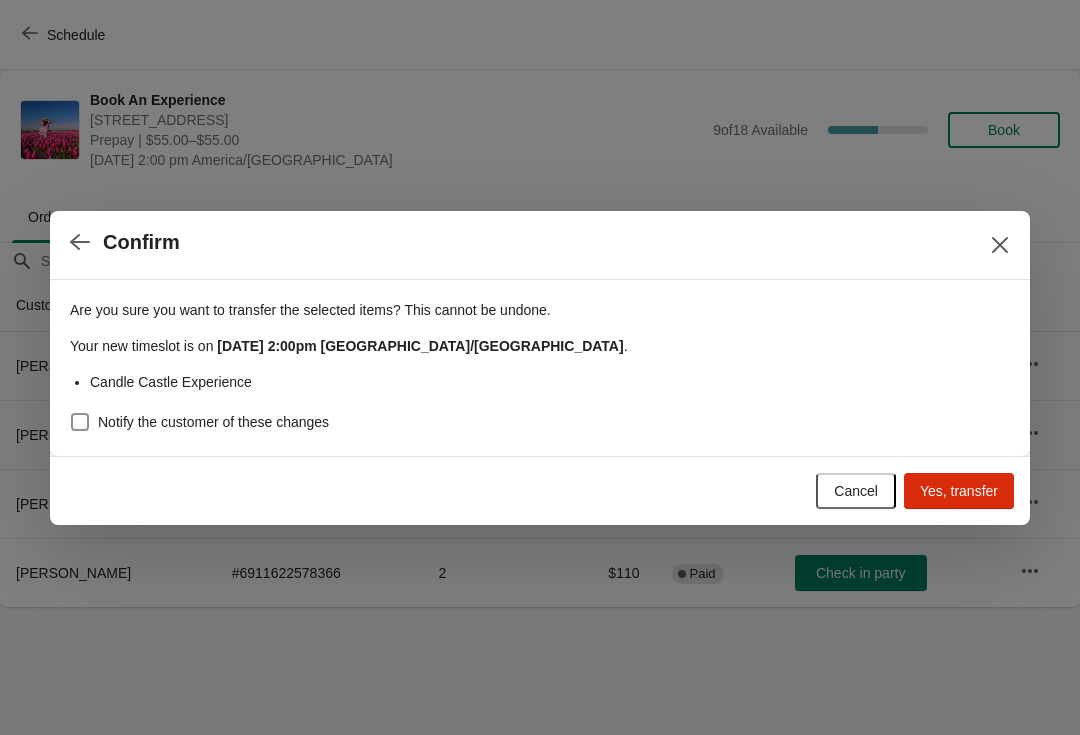 click on "Notify the customer of these changes" at bounding box center [213, 422] 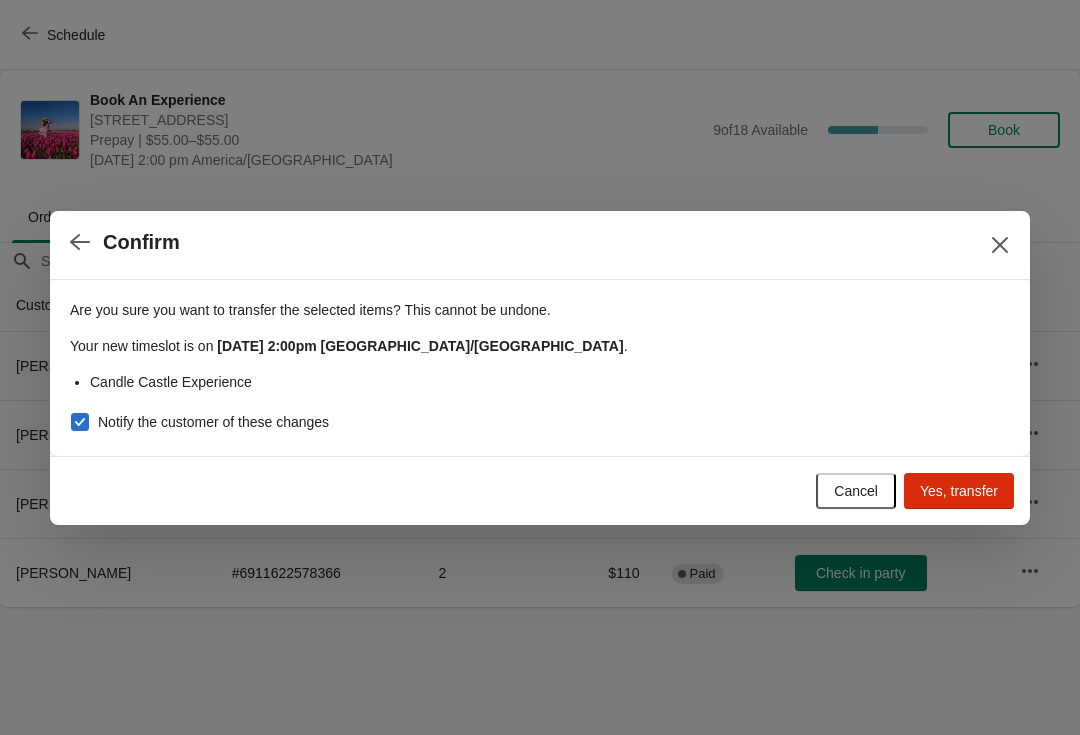 checkbox on "true" 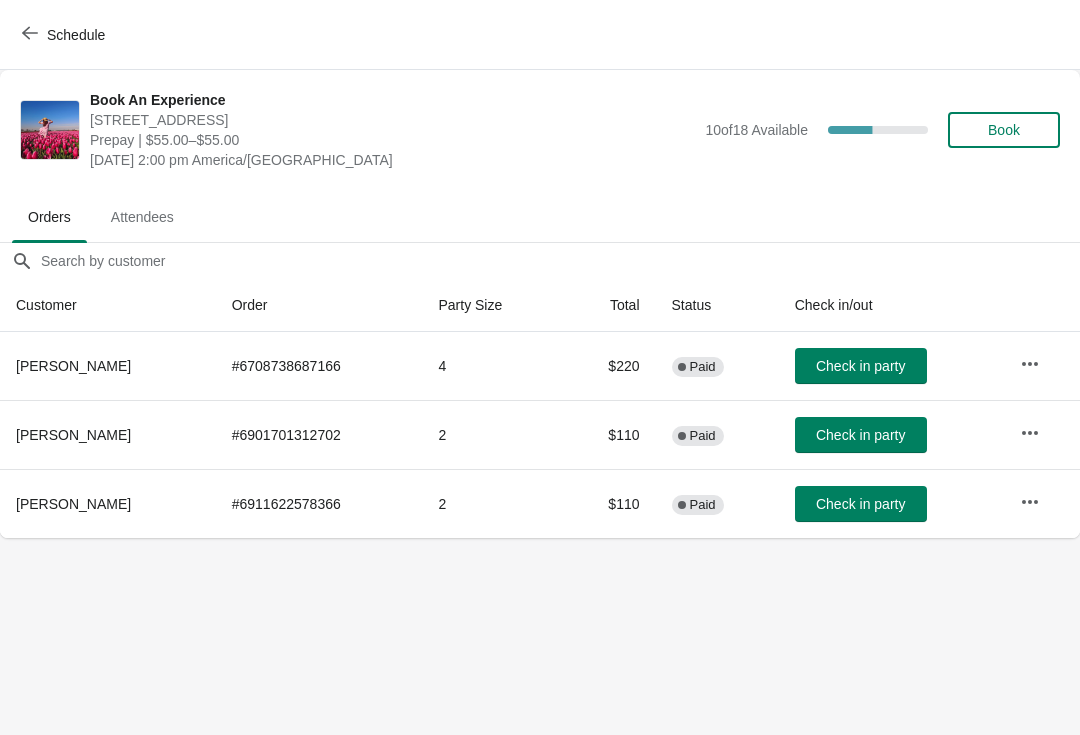 click on "Schedule" at bounding box center (65, 35) 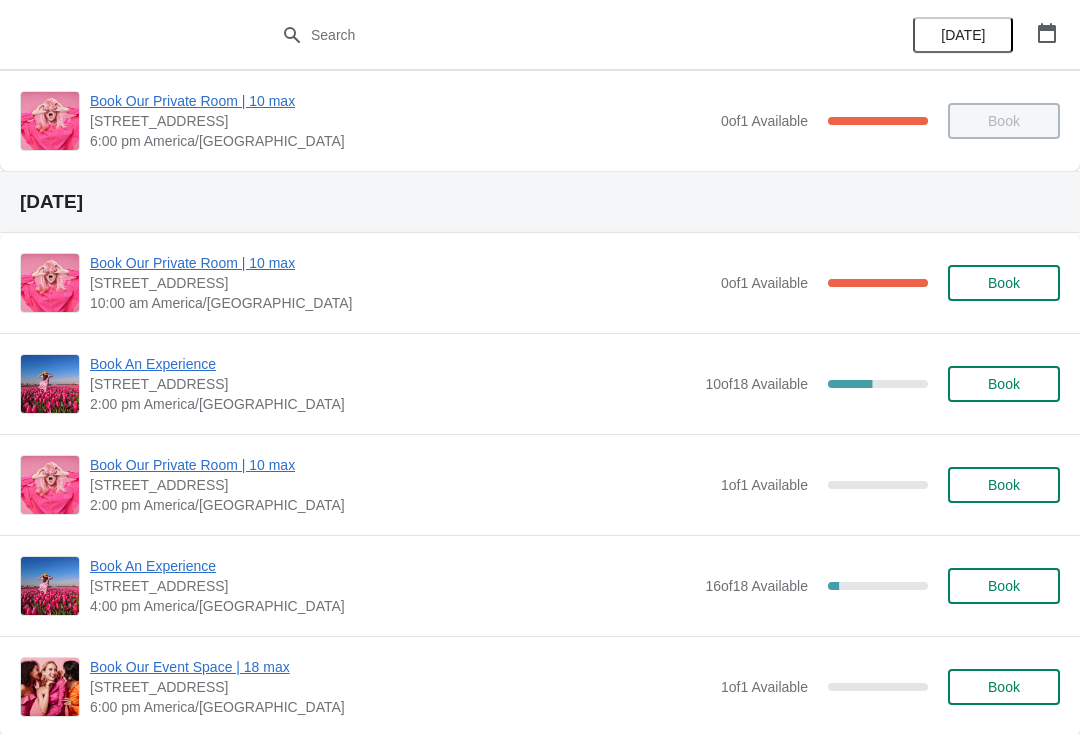scroll, scrollTop: 771, scrollLeft: 0, axis: vertical 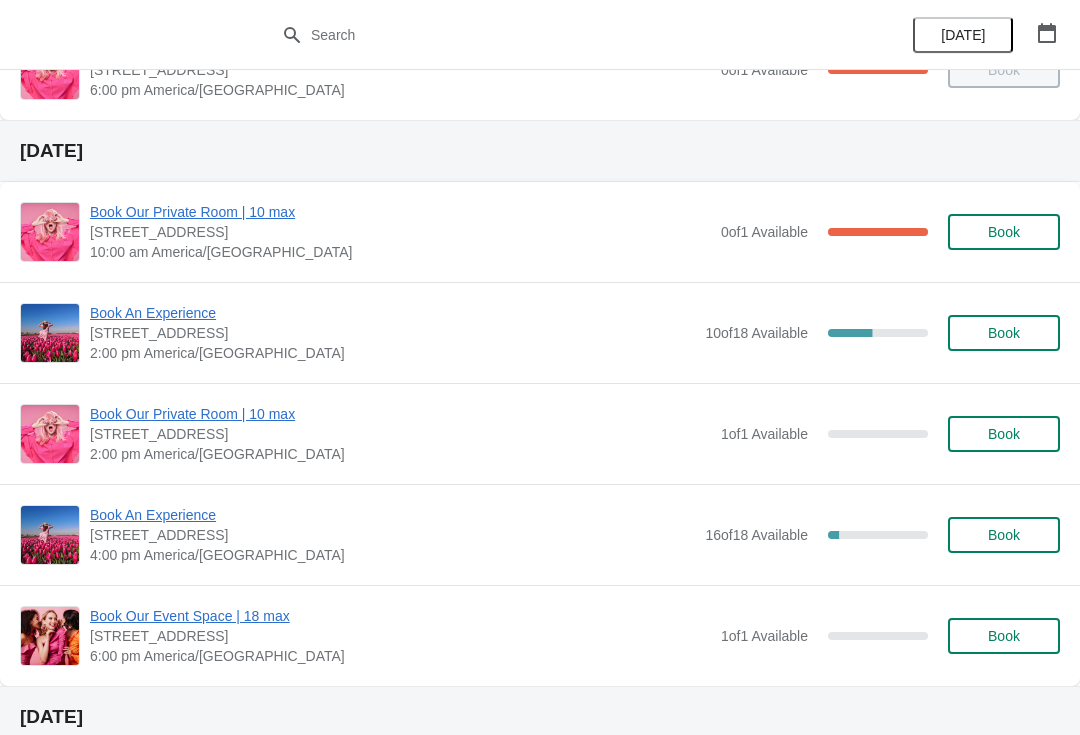 click on "Book Our Private Room | 10 max" at bounding box center [400, 212] 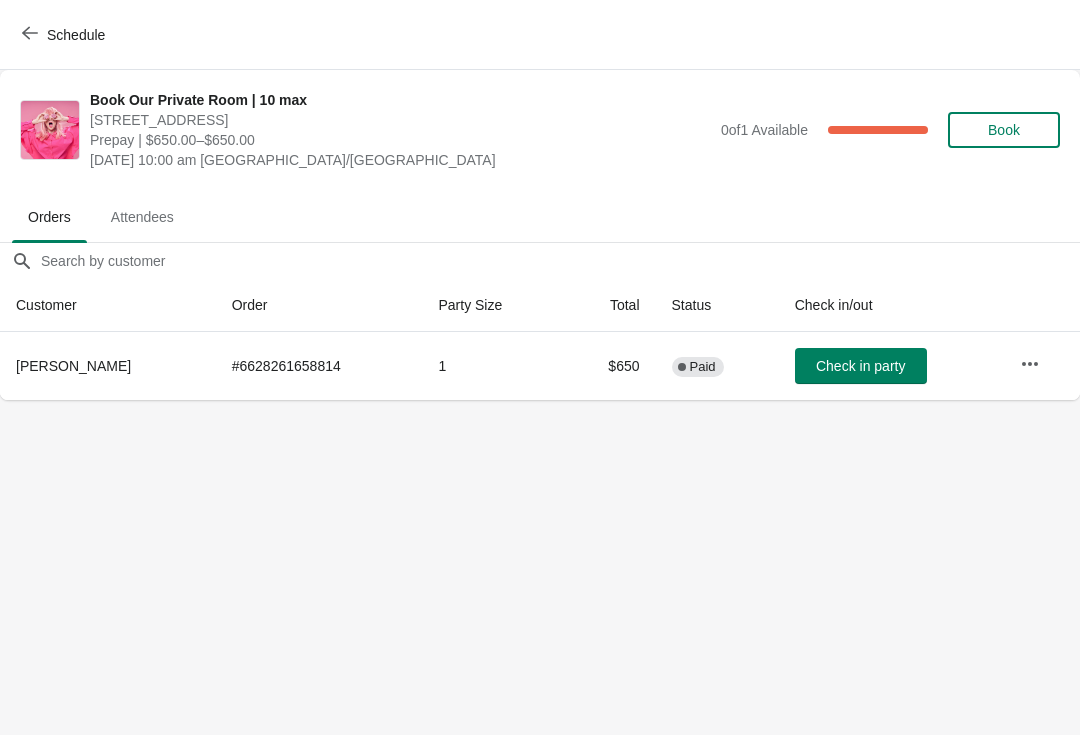 scroll, scrollTop: 0, scrollLeft: 0, axis: both 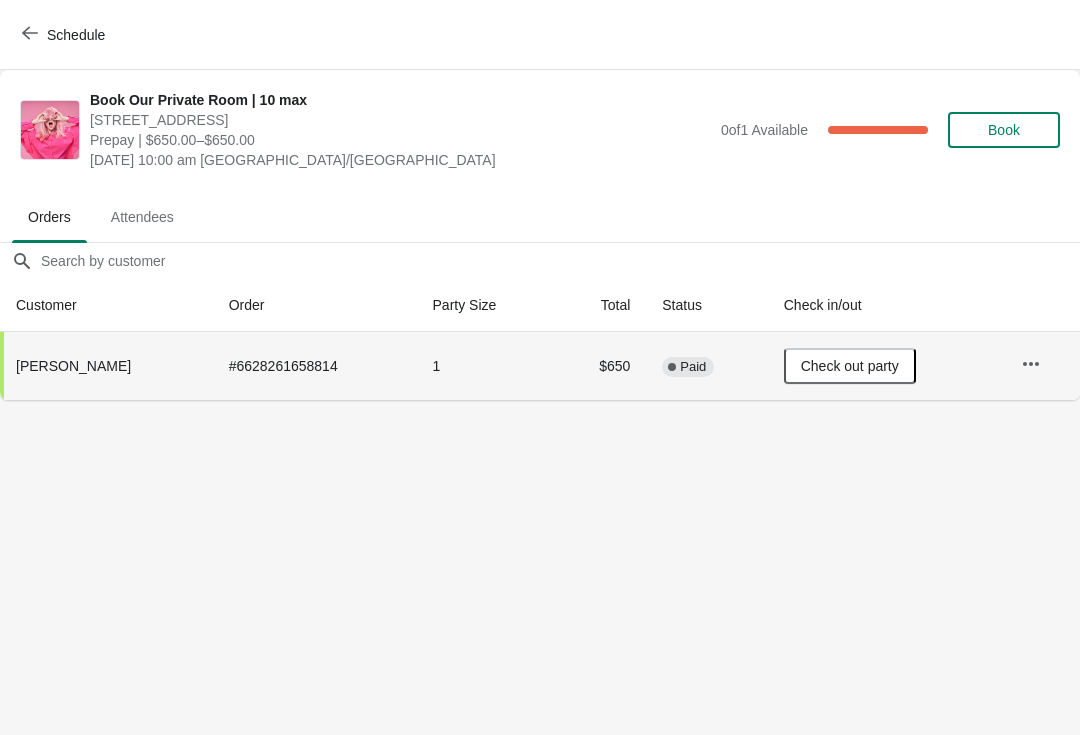 click on "Schedule" at bounding box center [65, 35] 